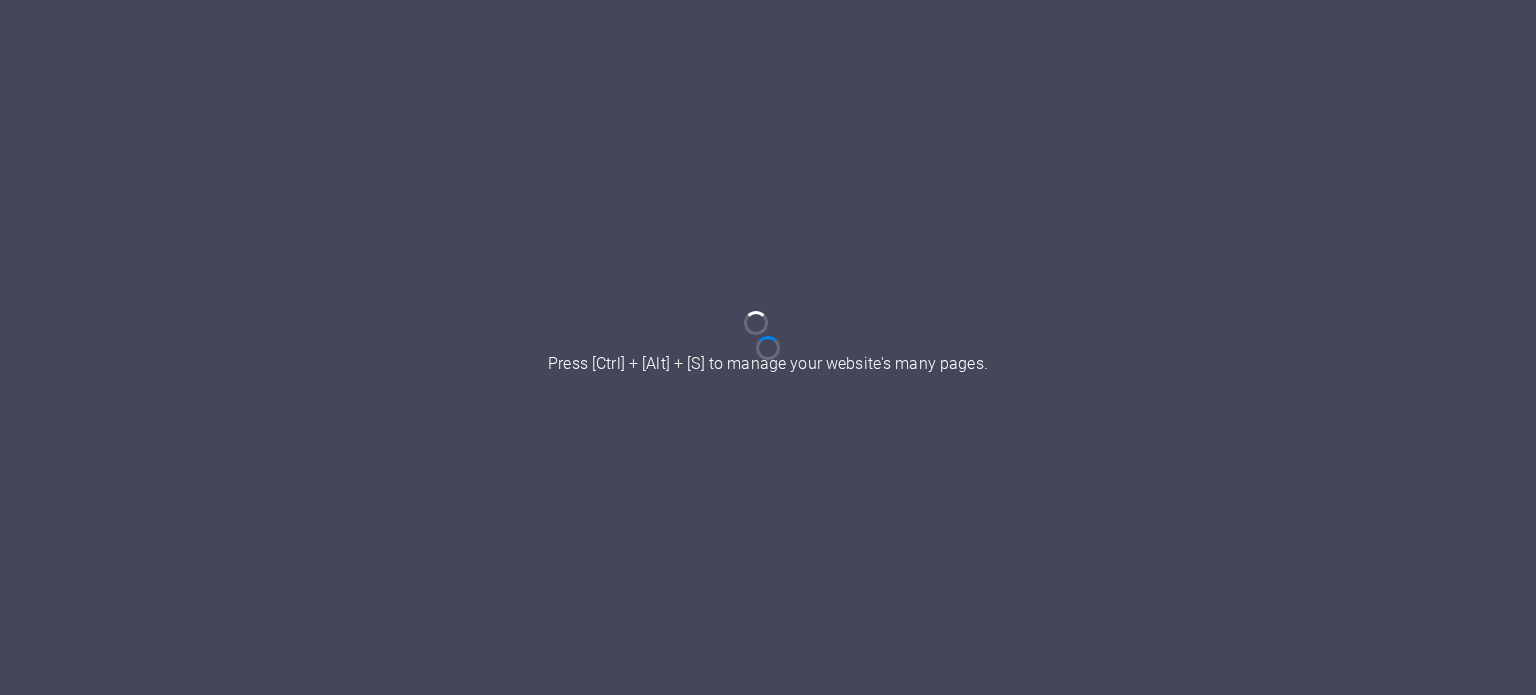 scroll, scrollTop: 0, scrollLeft: 0, axis: both 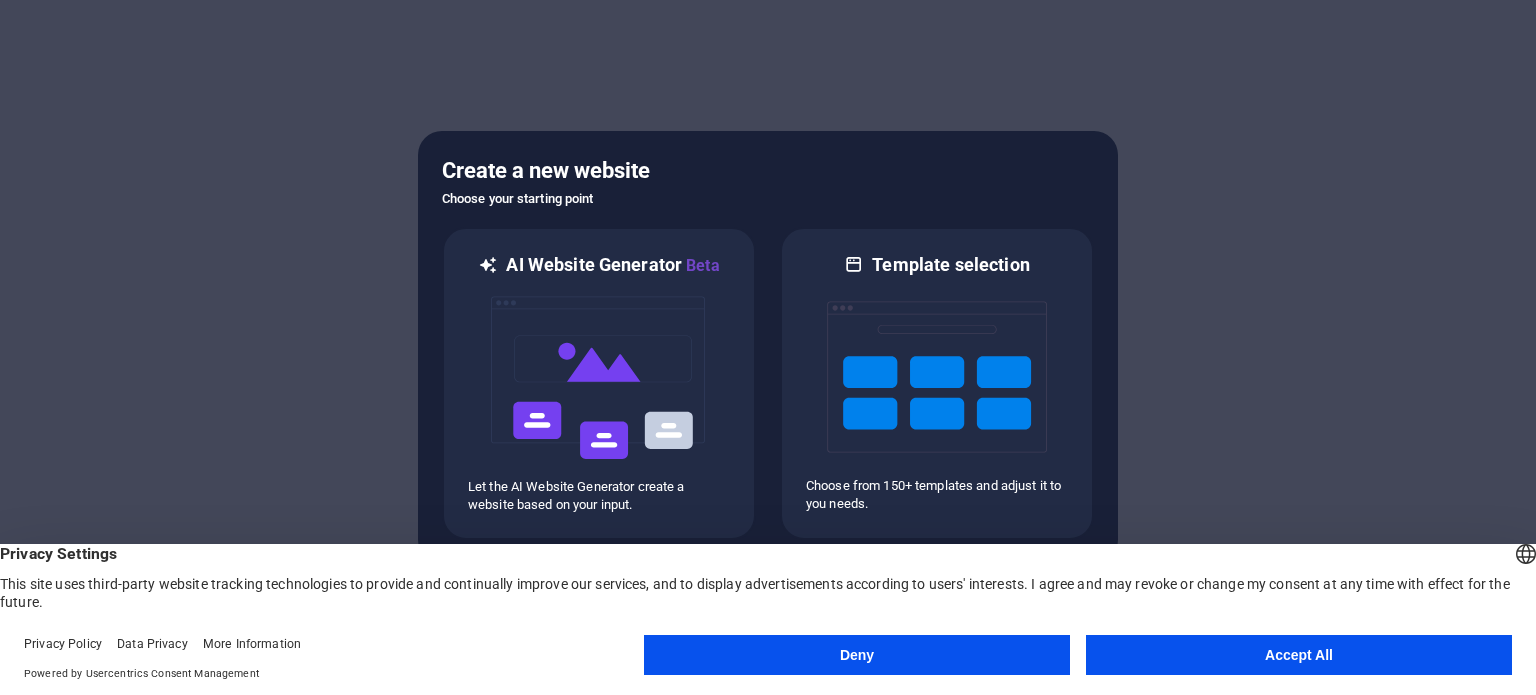 click on "Accept All" at bounding box center (1299, 655) 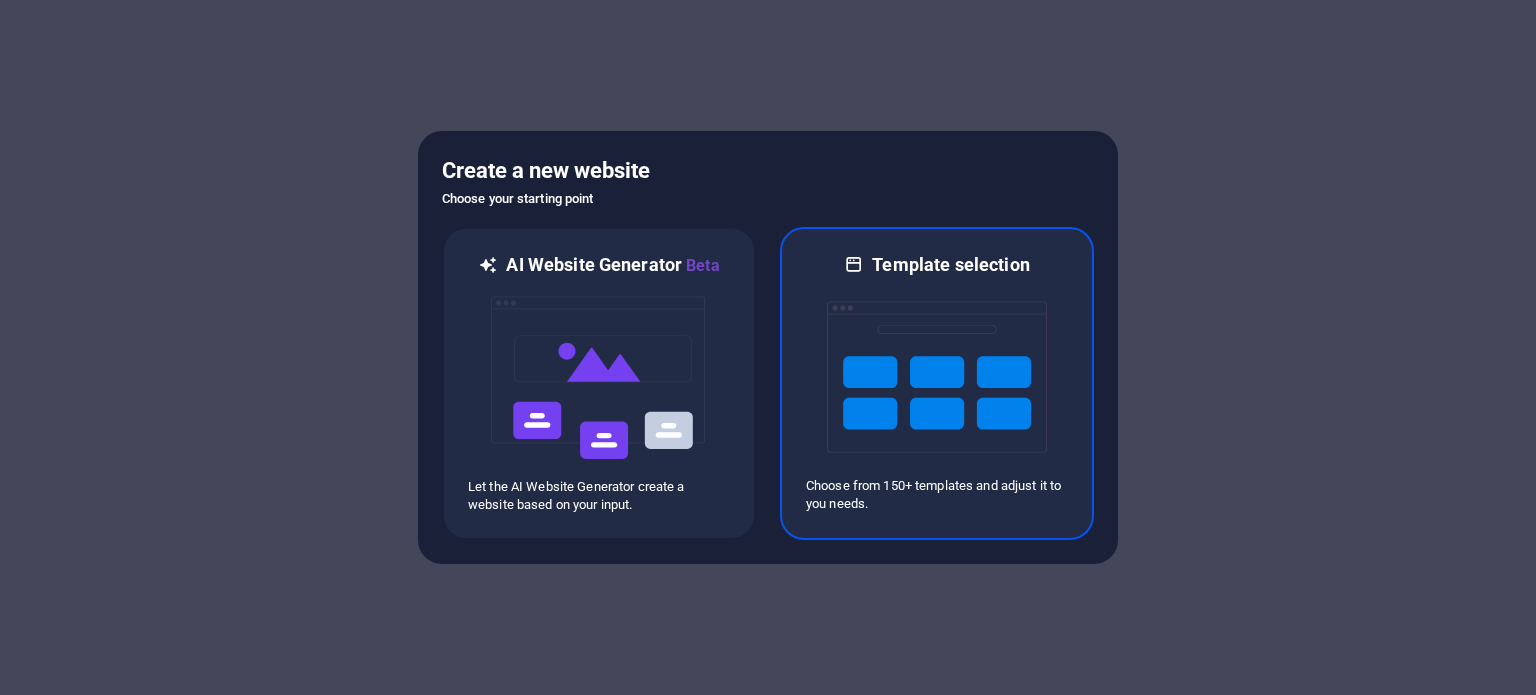 click at bounding box center (937, 377) 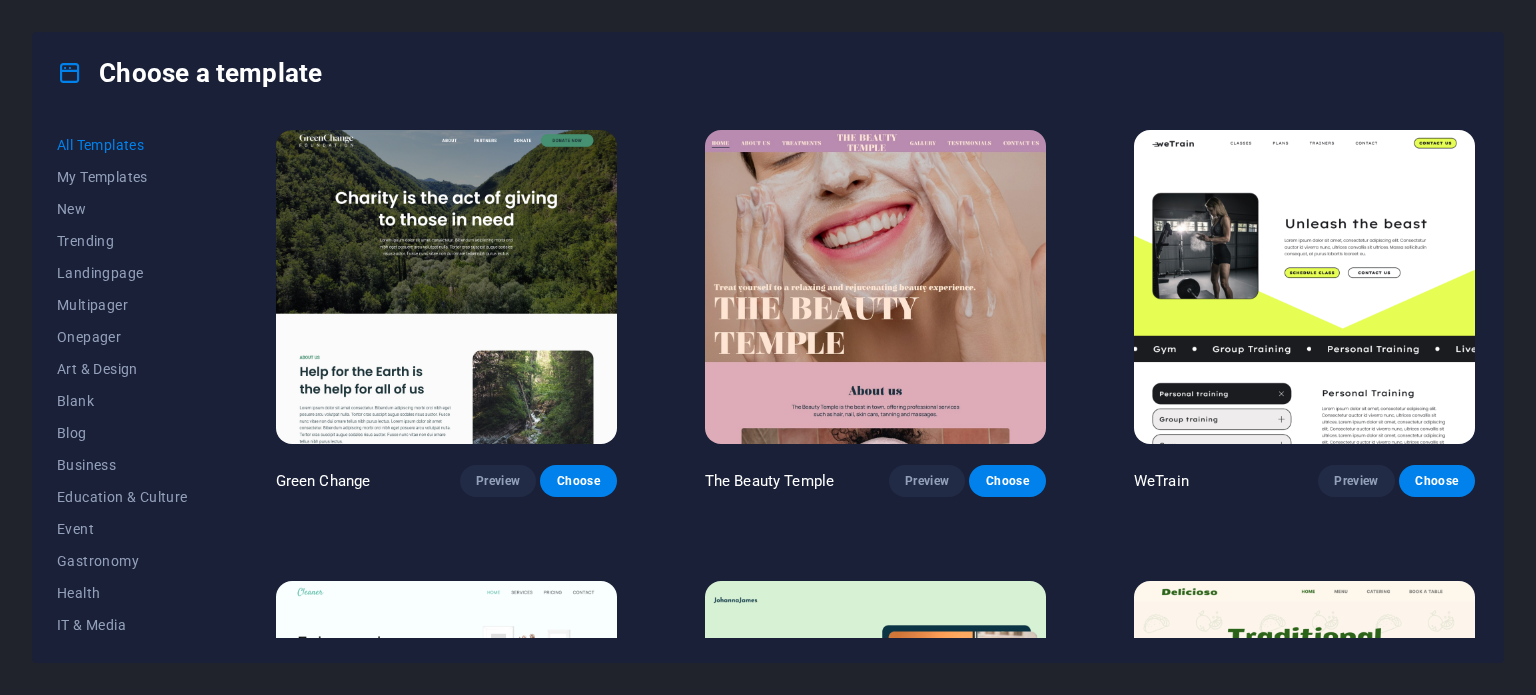 scroll, scrollTop: 3156, scrollLeft: 0, axis: vertical 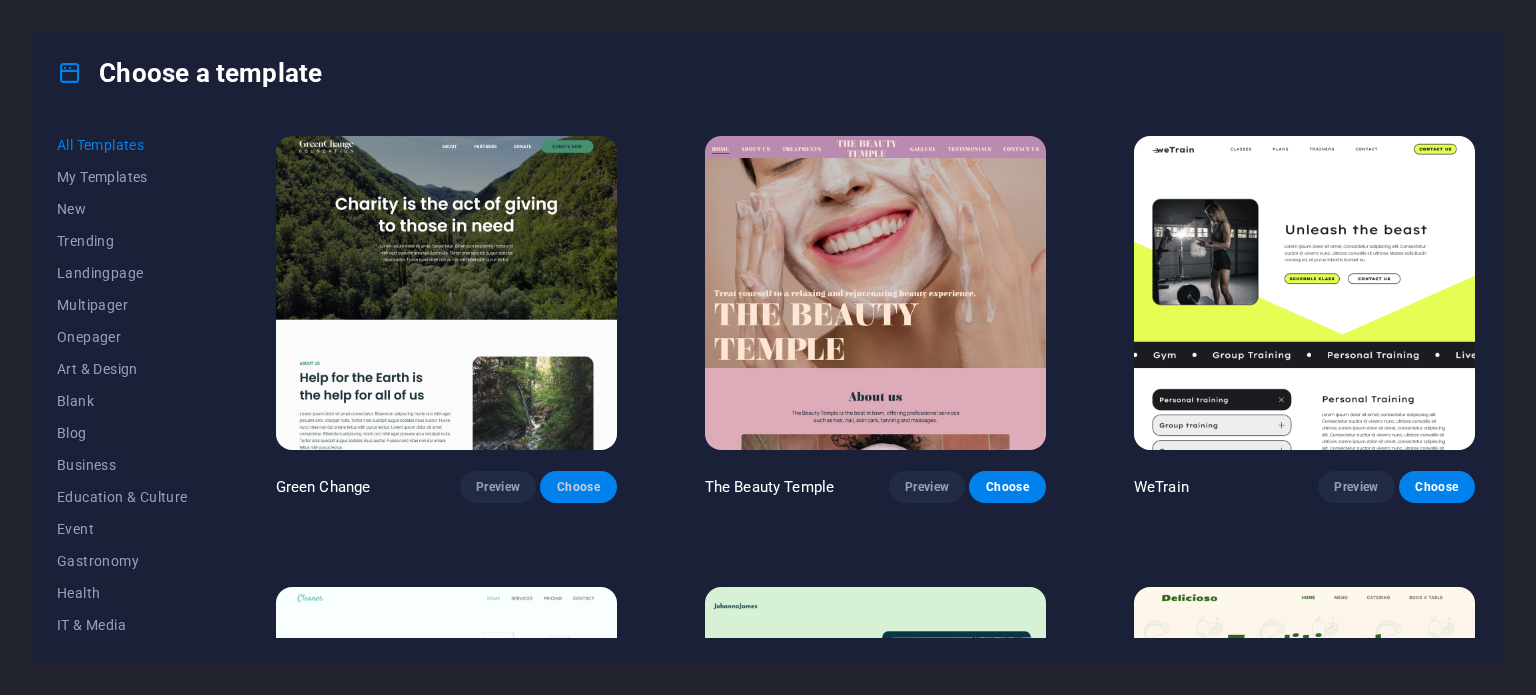 click on "Choose" at bounding box center [578, 487] 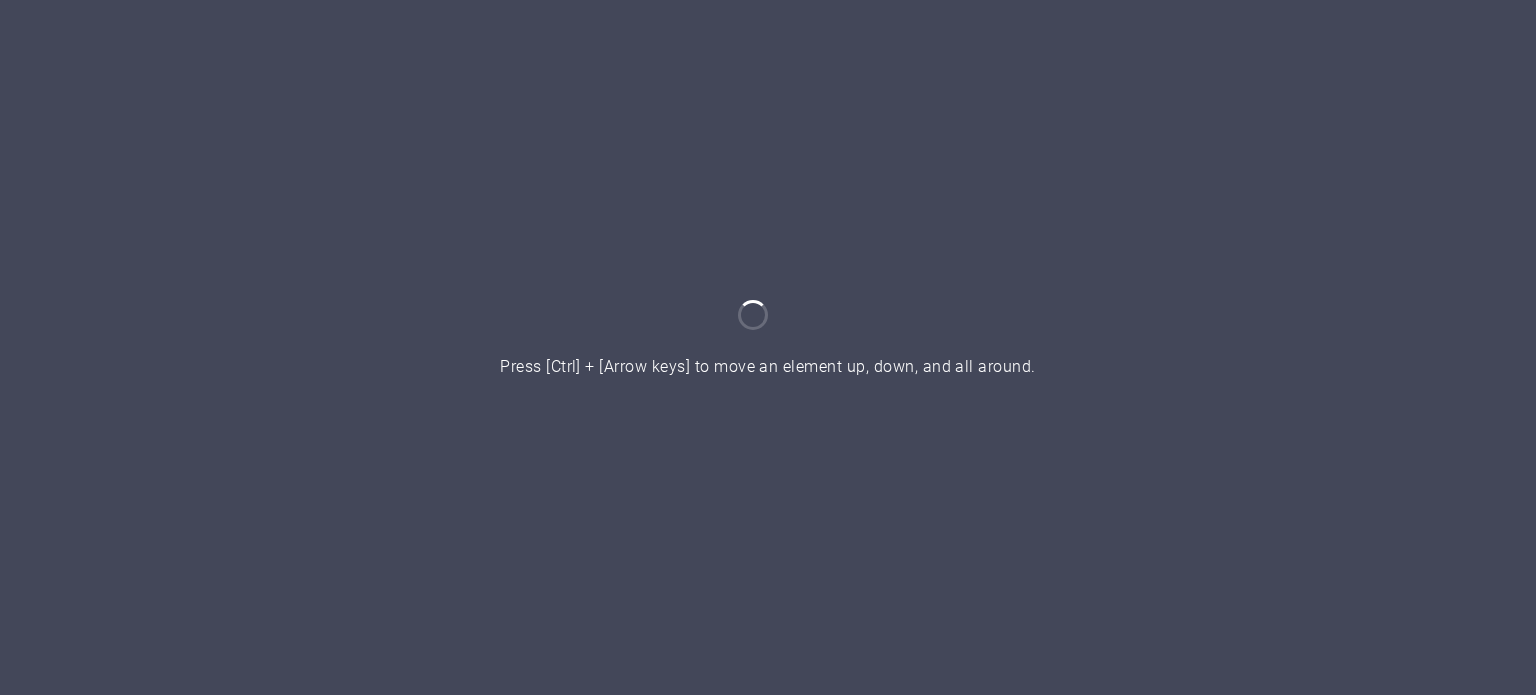scroll, scrollTop: 0, scrollLeft: 0, axis: both 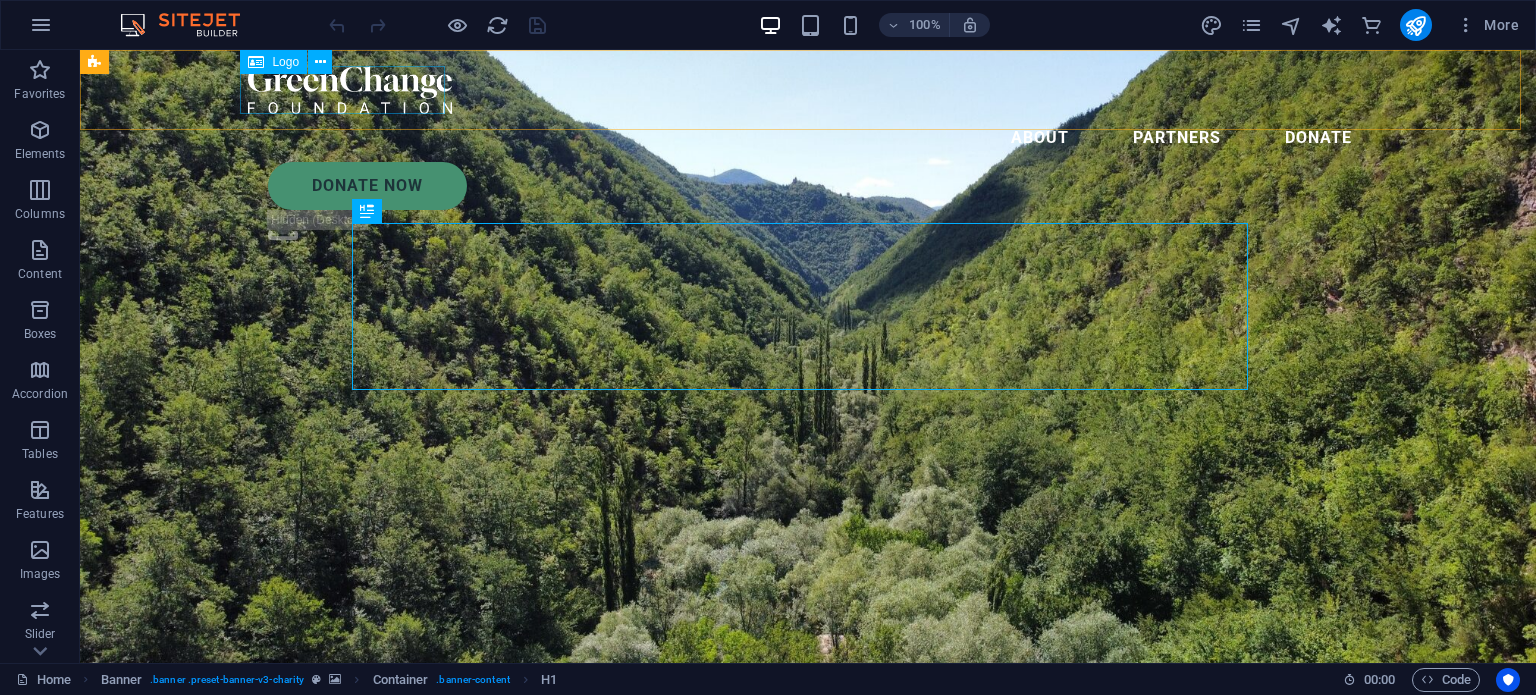 click at bounding box center (808, 90) 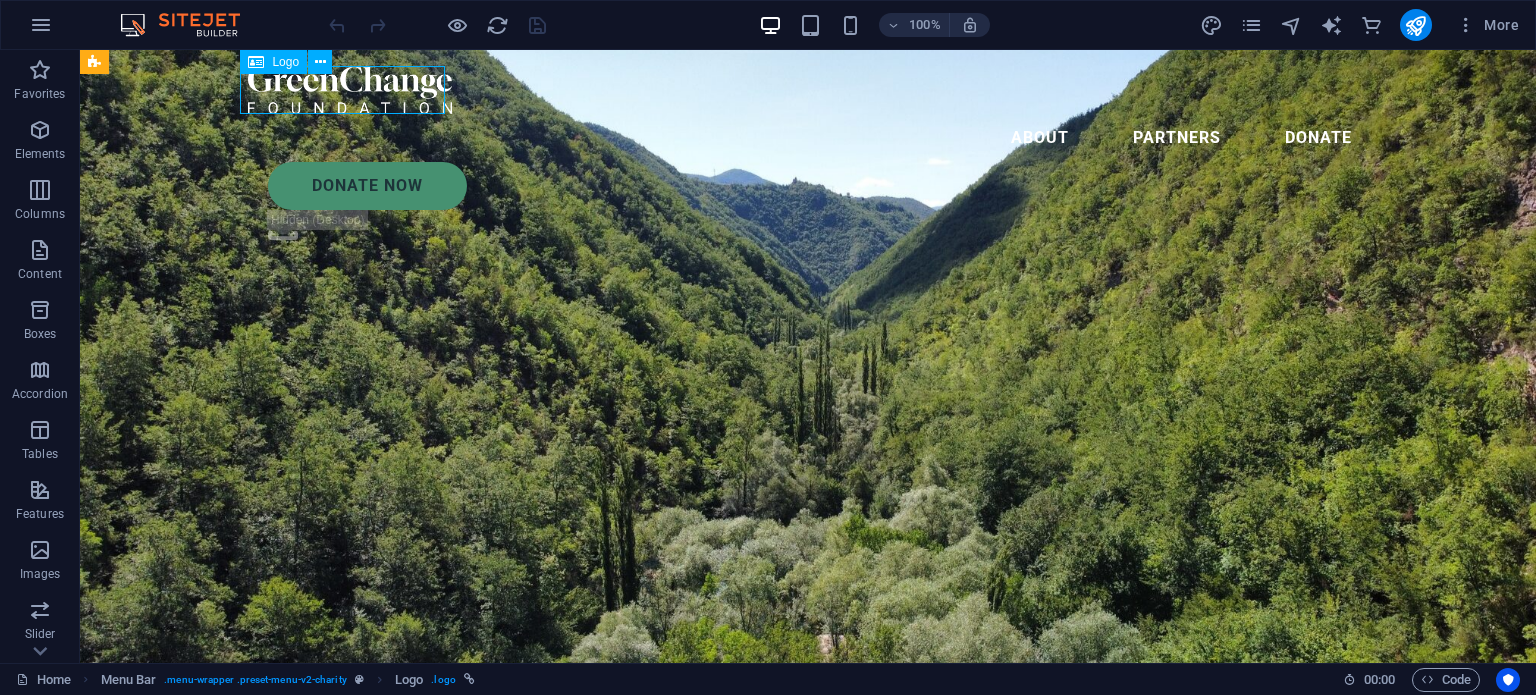 click at bounding box center [808, 90] 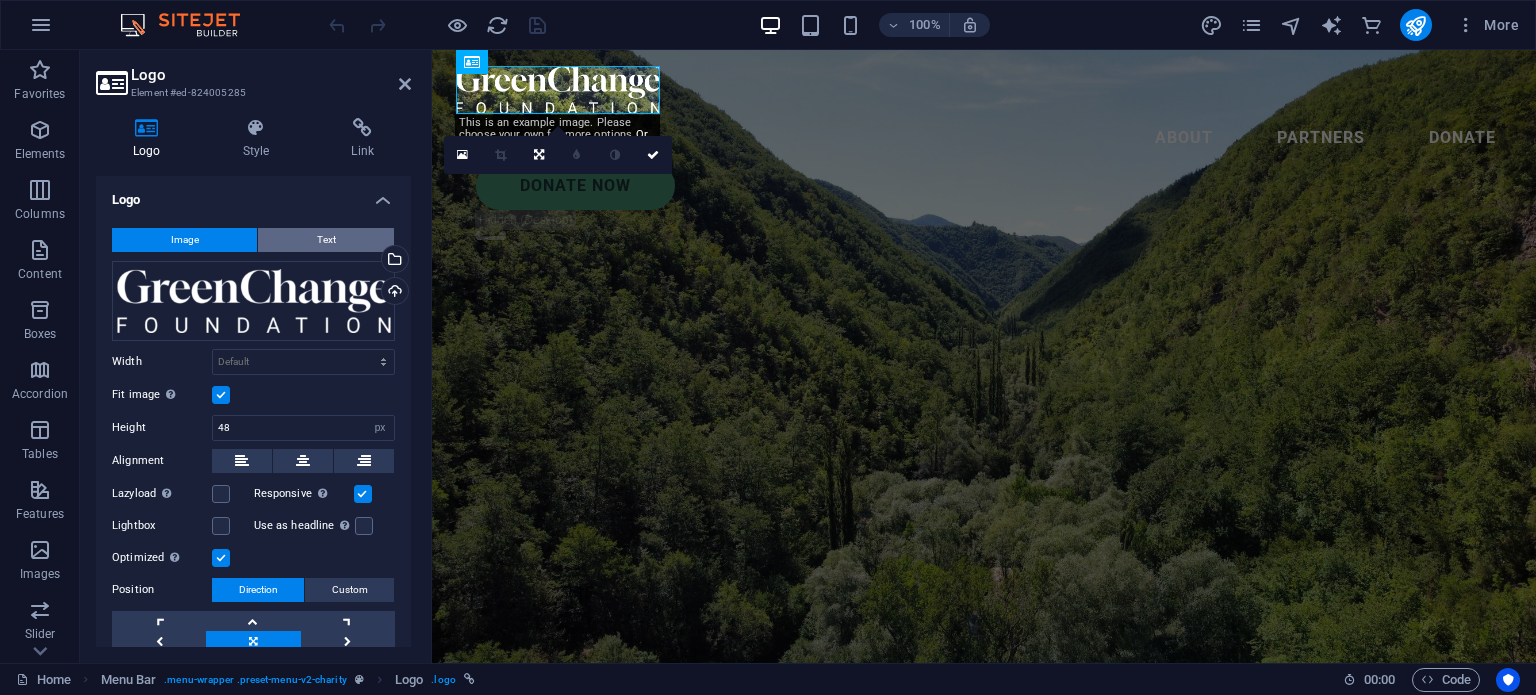 click on "Text" at bounding box center (326, 240) 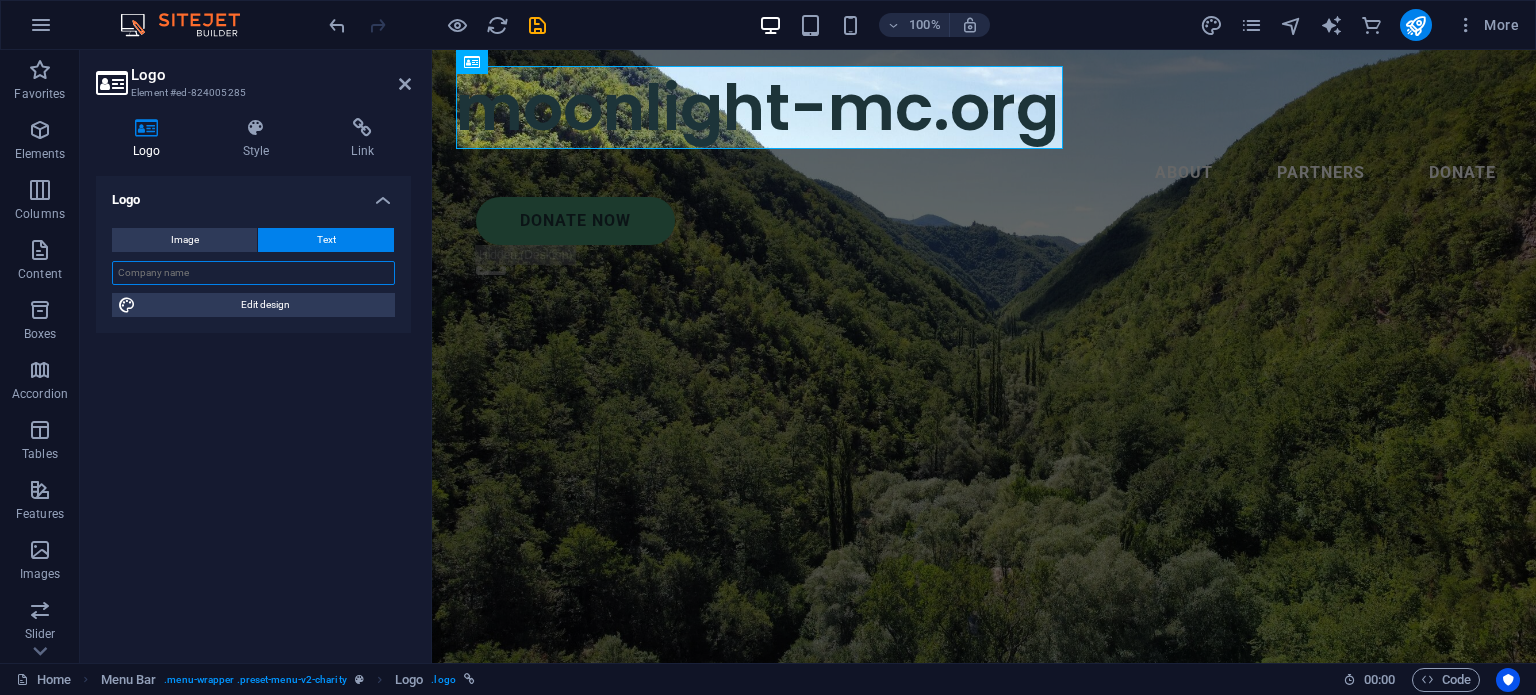 click at bounding box center [253, 273] 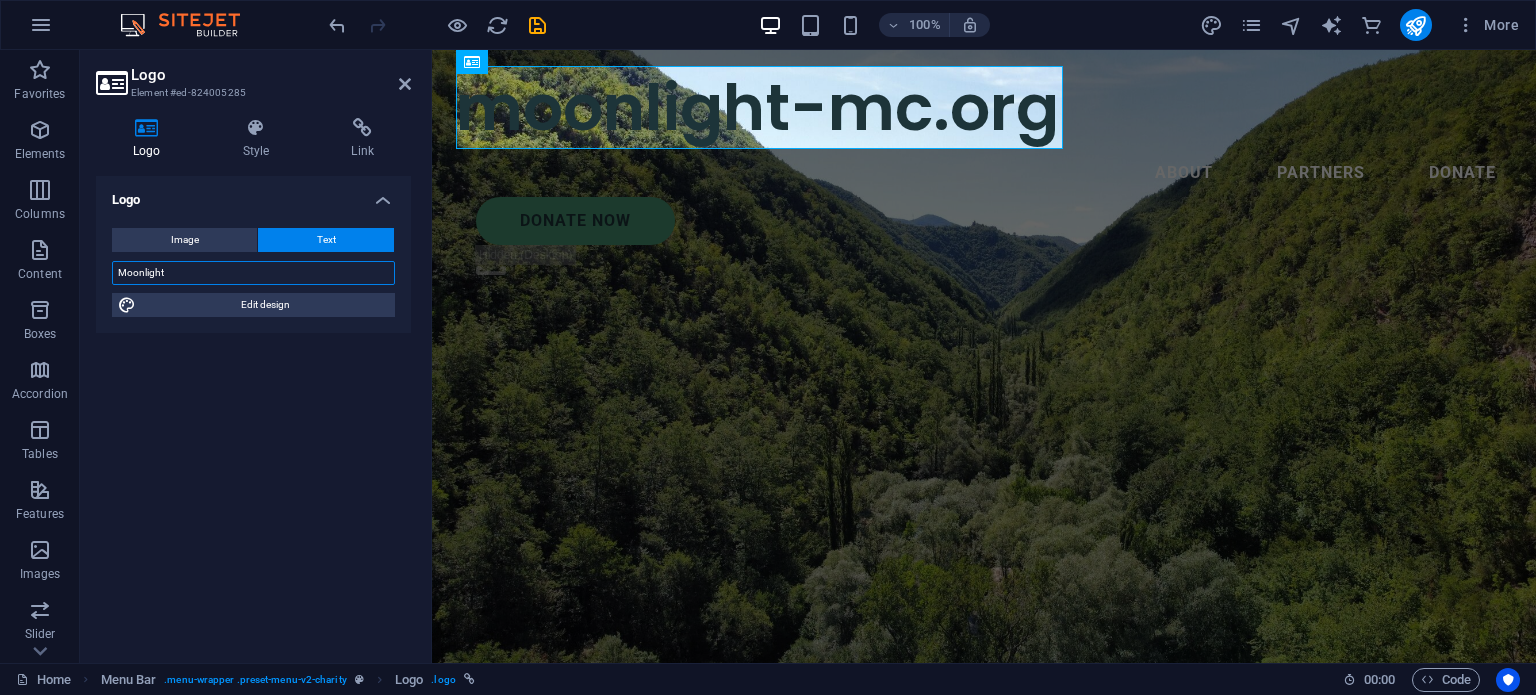 type on "Moonlight" 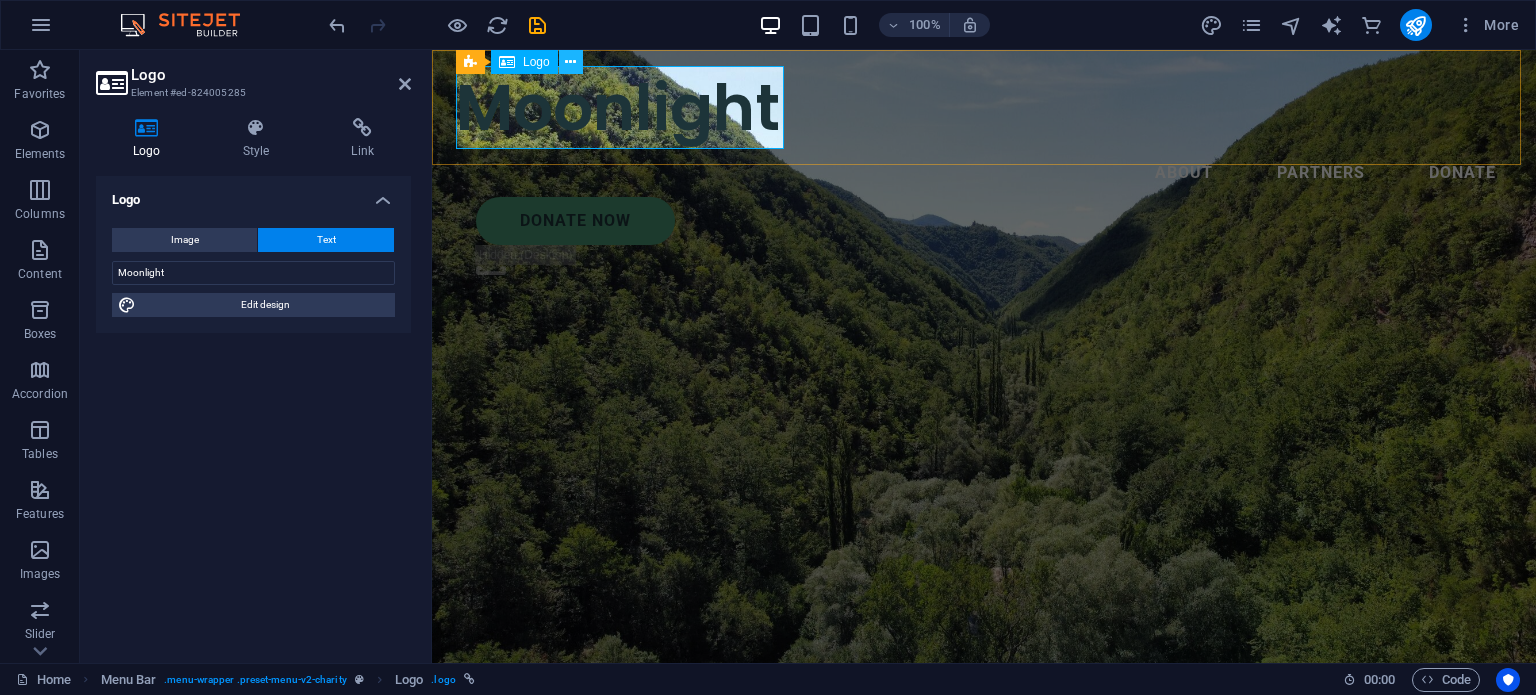 click at bounding box center [571, 62] 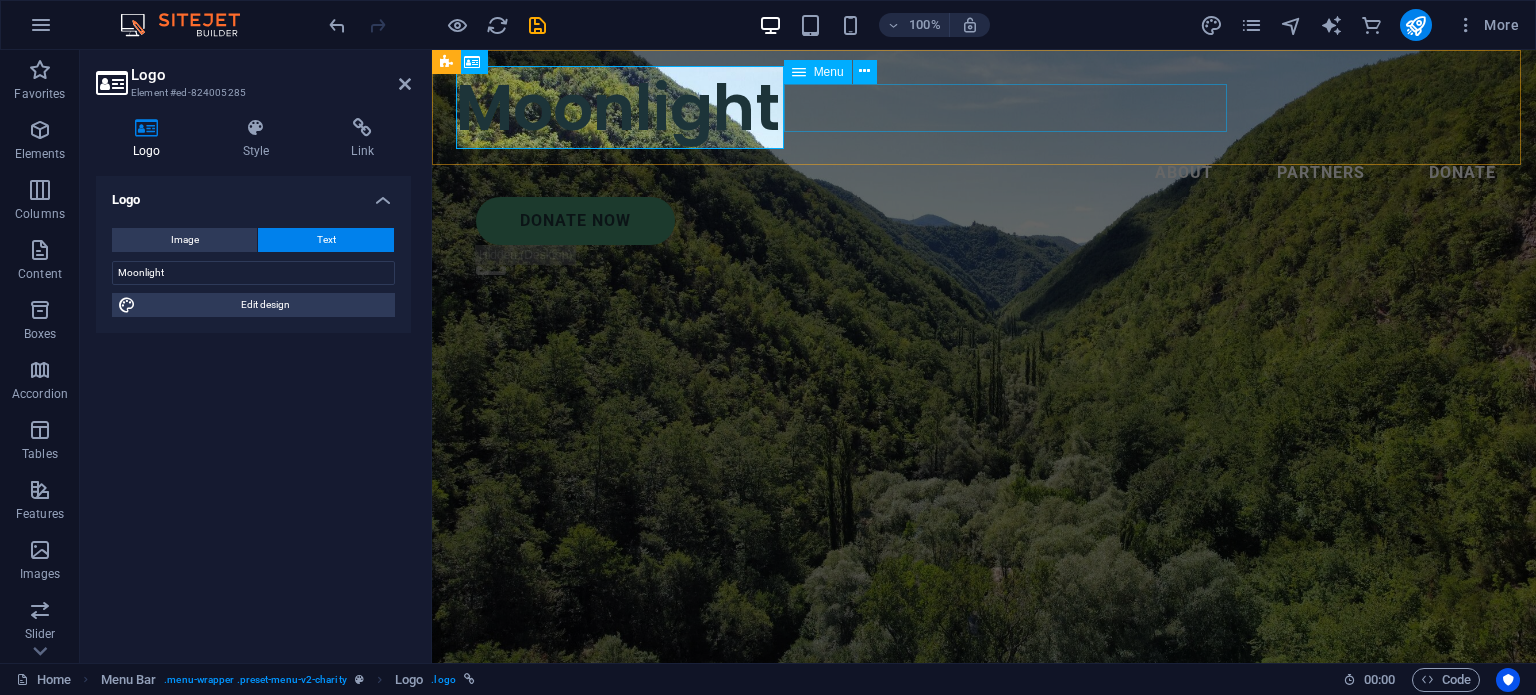click on "About Partners Donate" at bounding box center [984, 173] 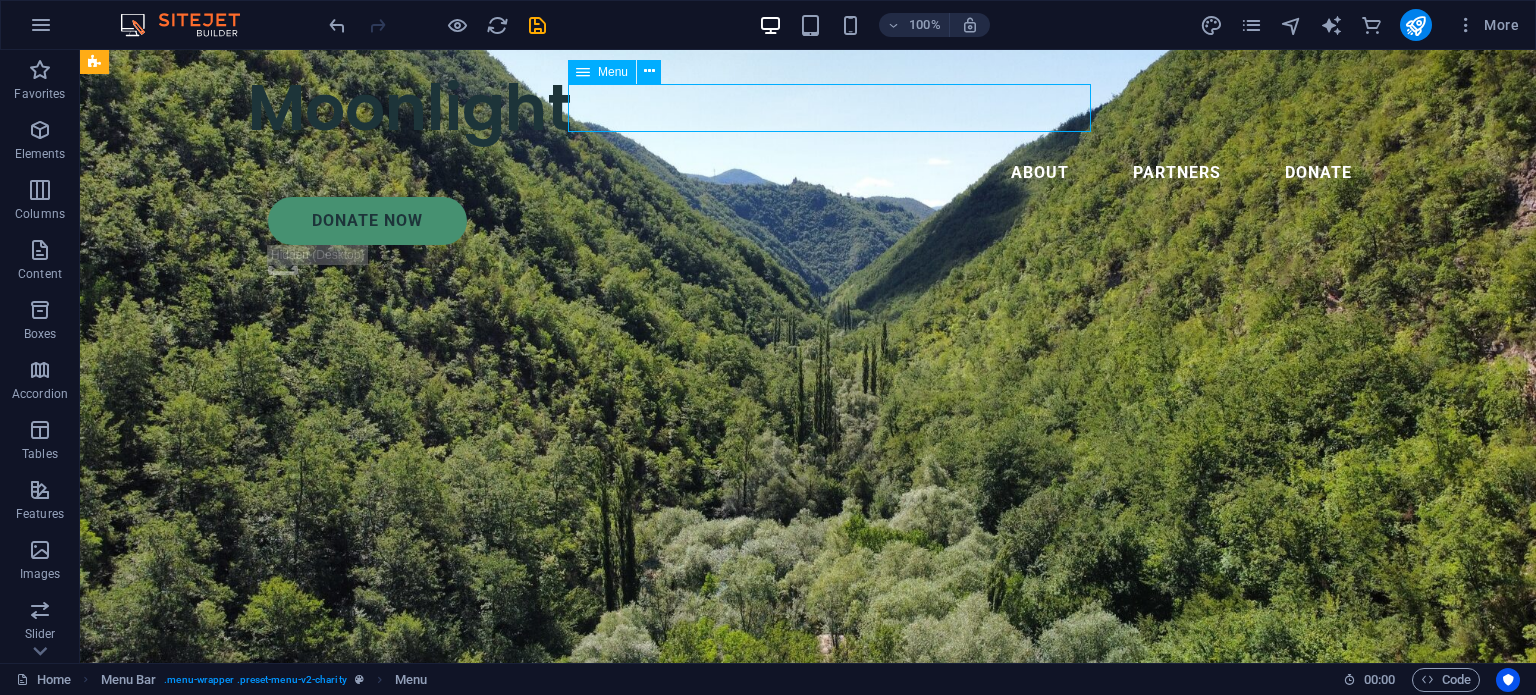 click on "About Partners Donate" at bounding box center (808, 173) 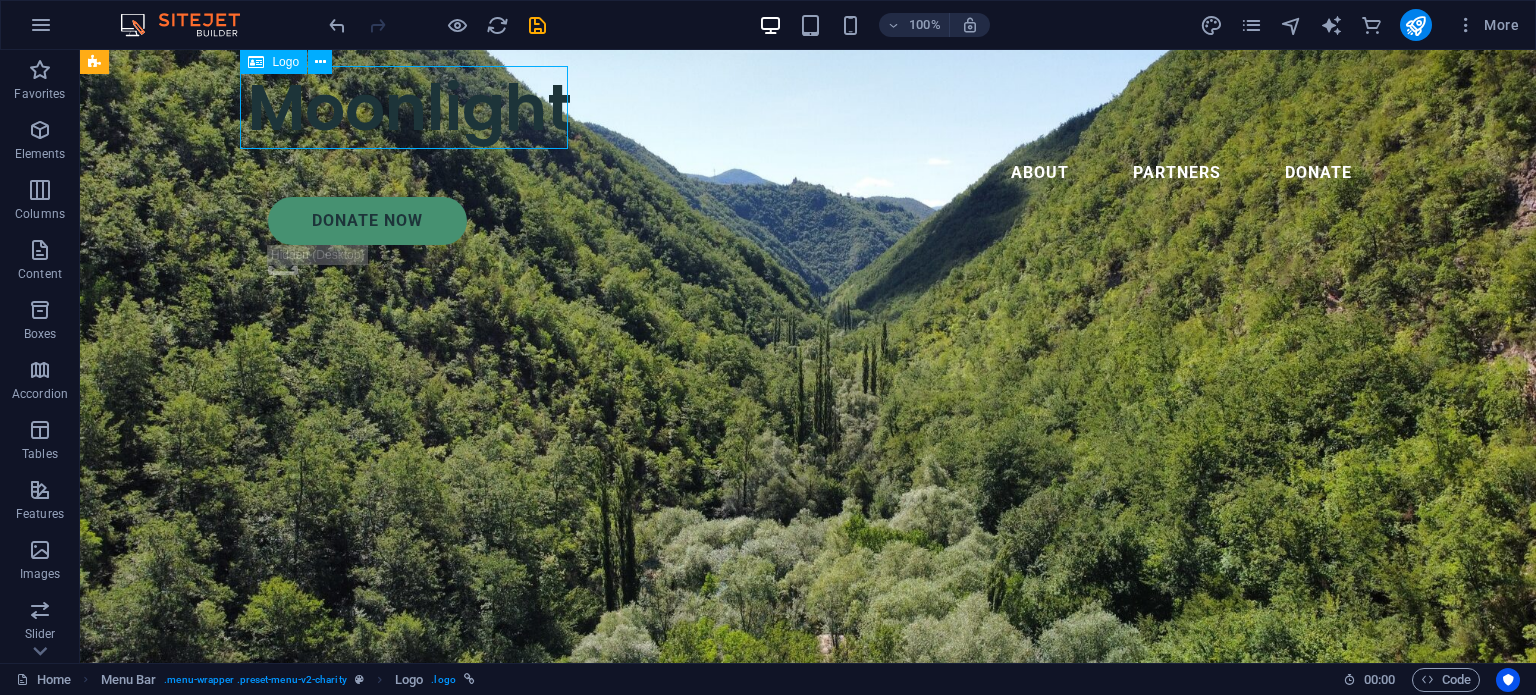 drag, startPoint x: 449, startPoint y: 128, endPoint x: 308, endPoint y: 125, distance: 141.0319 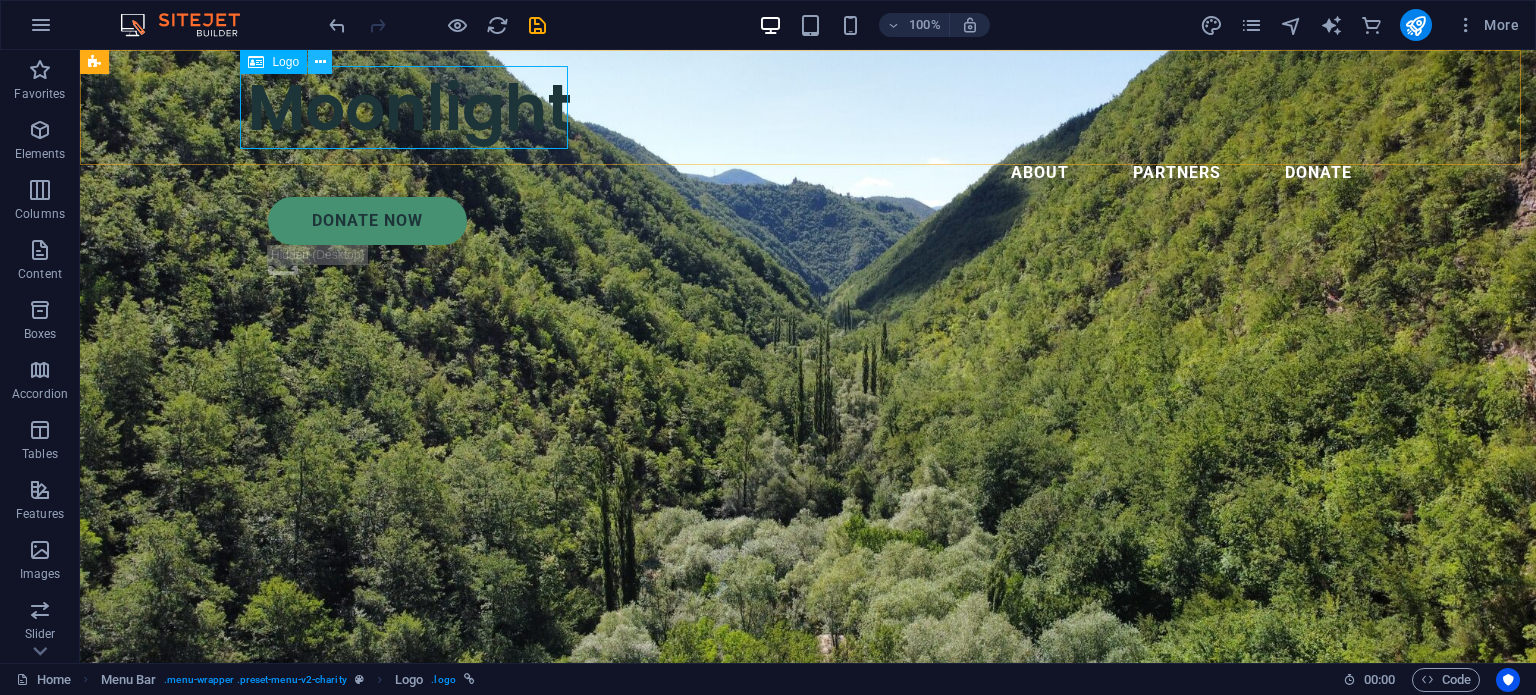click at bounding box center (320, 62) 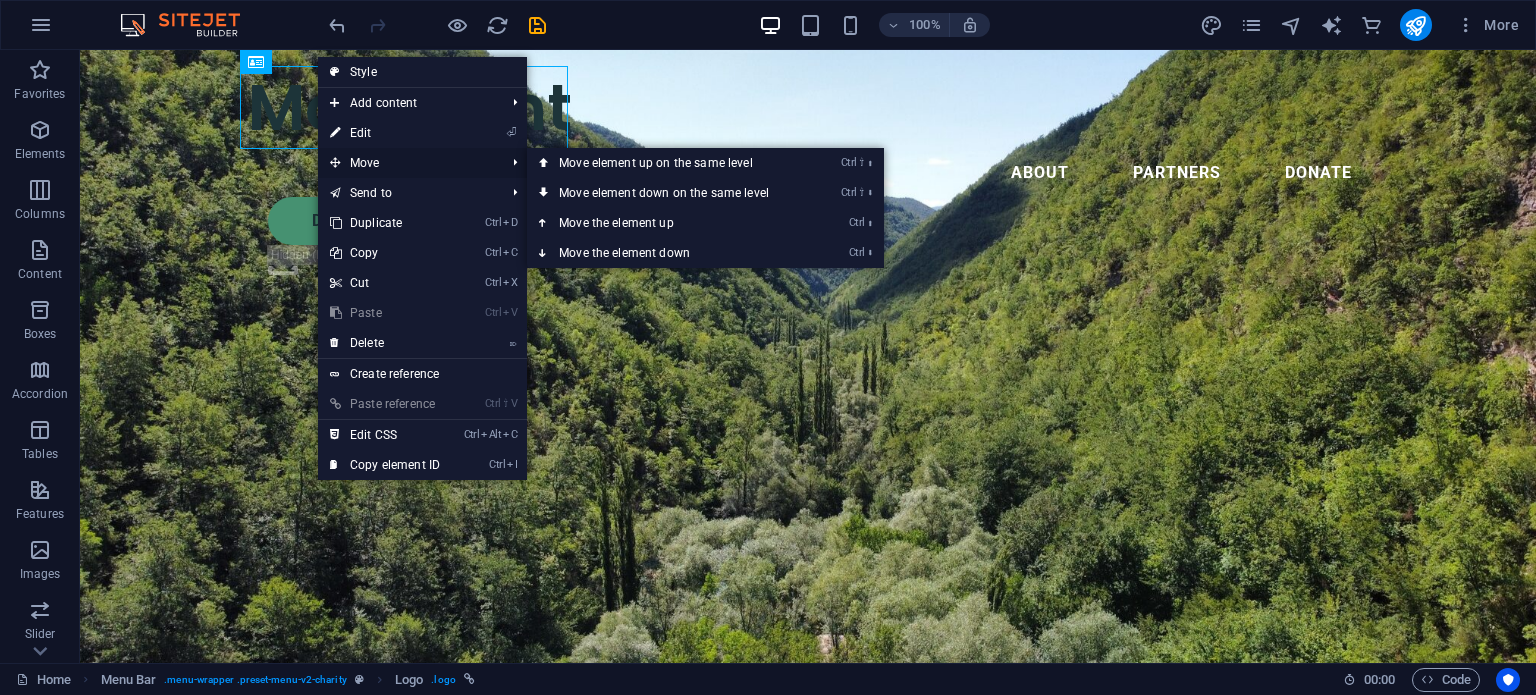 click on "Move" at bounding box center (407, 163) 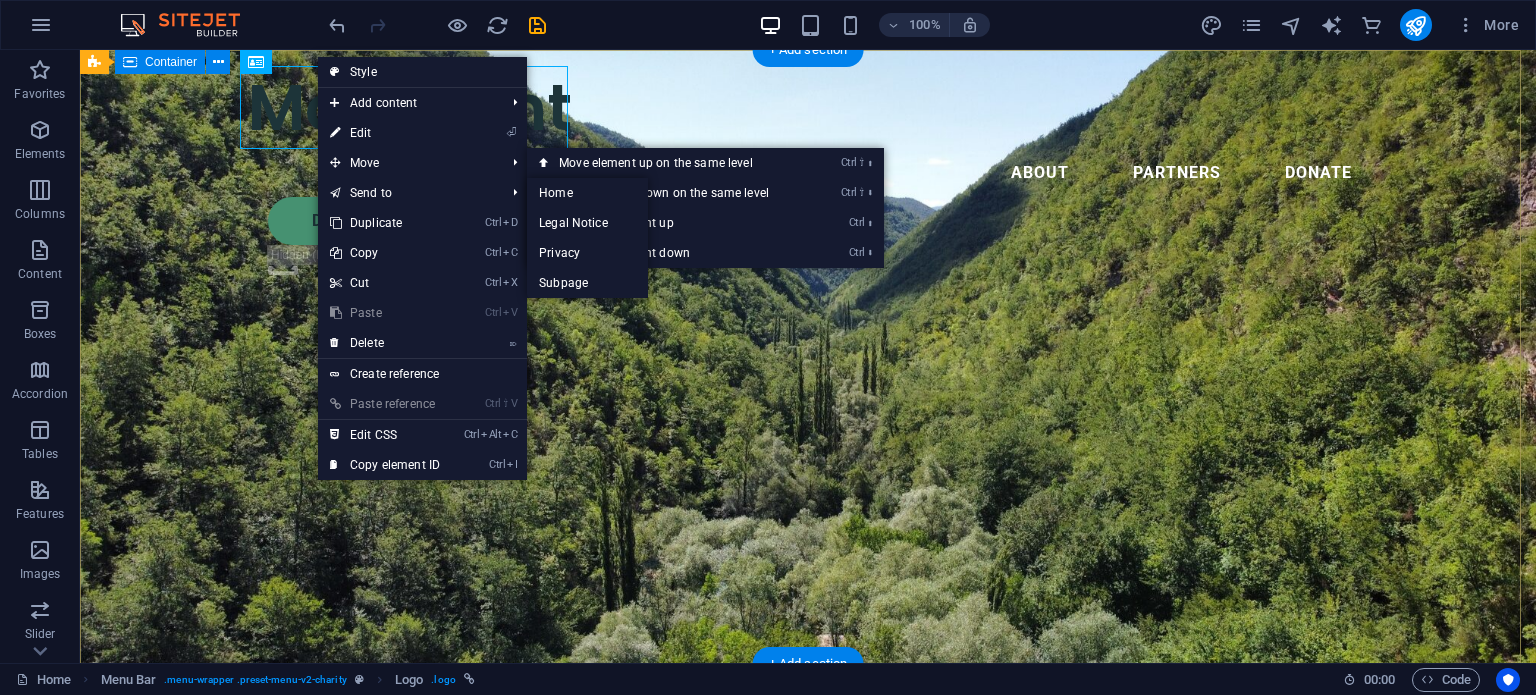 click on "Charity is the act of giving to those in need Lorem ipsum dolor sit amet consectetur. Bibendum adipiscing morbi orci nibh eget posuere arcu volutpat nulla. Tortor cras suscipit augue sodales risus auctor. Fusce nunc vitae non dui ornare tellus nibh purus lectus." at bounding box center (808, 865) 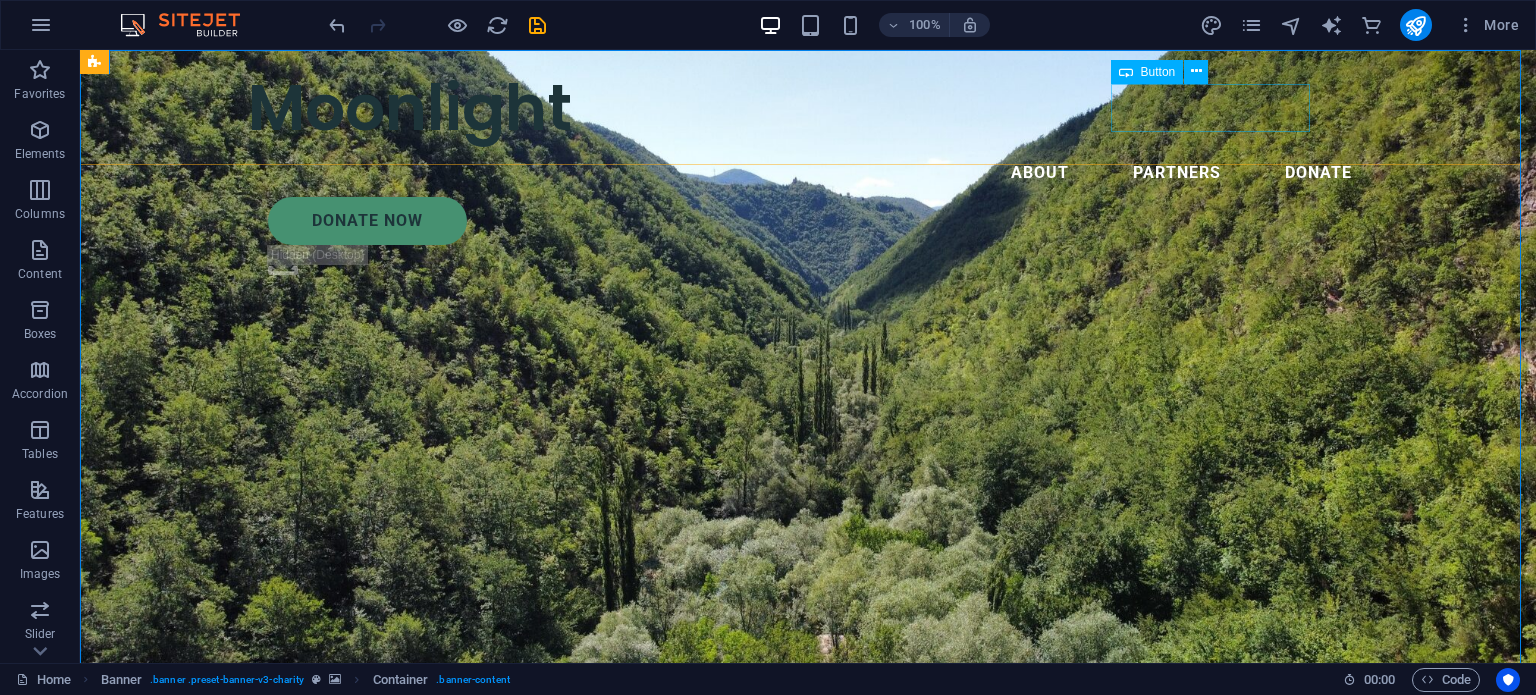 click on "Donate Now" at bounding box center (818, 221) 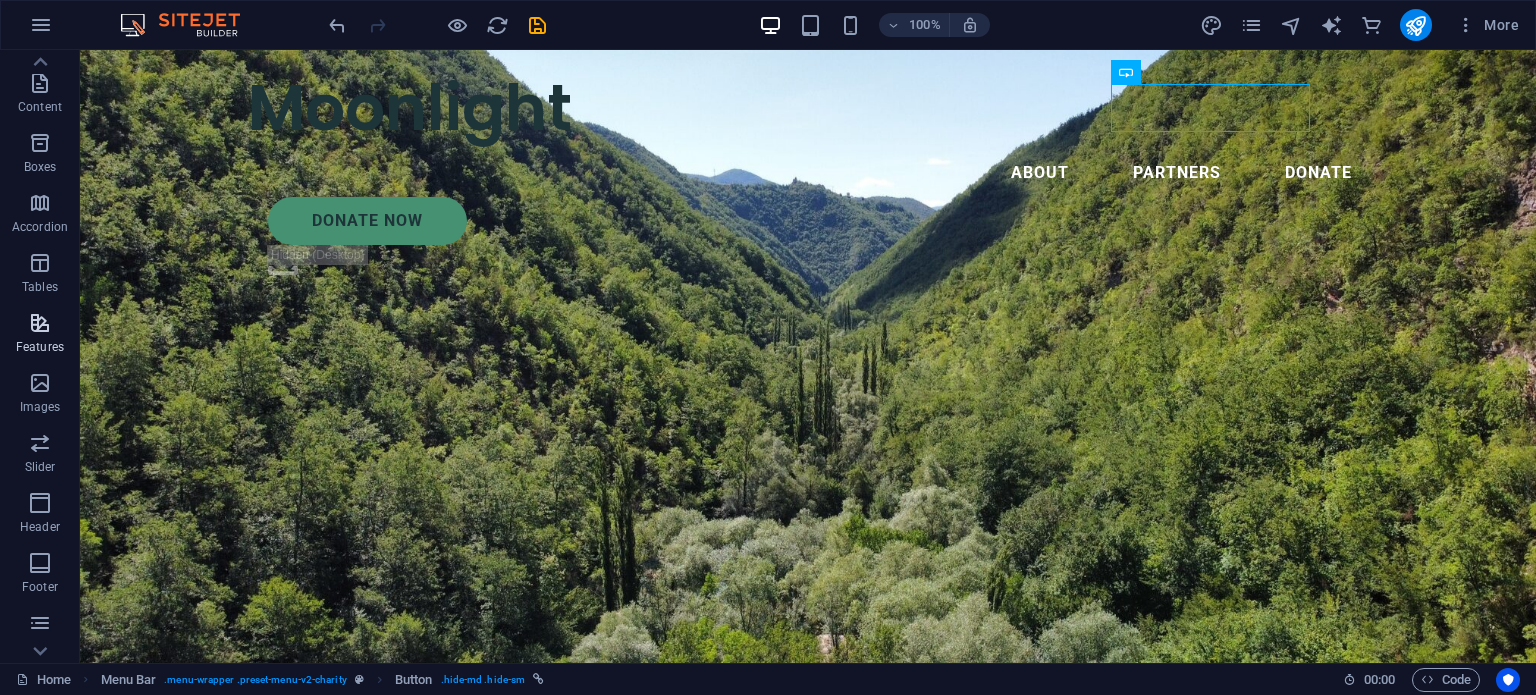 scroll, scrollTop: 346, scrollLeft: 0, axis: vertical 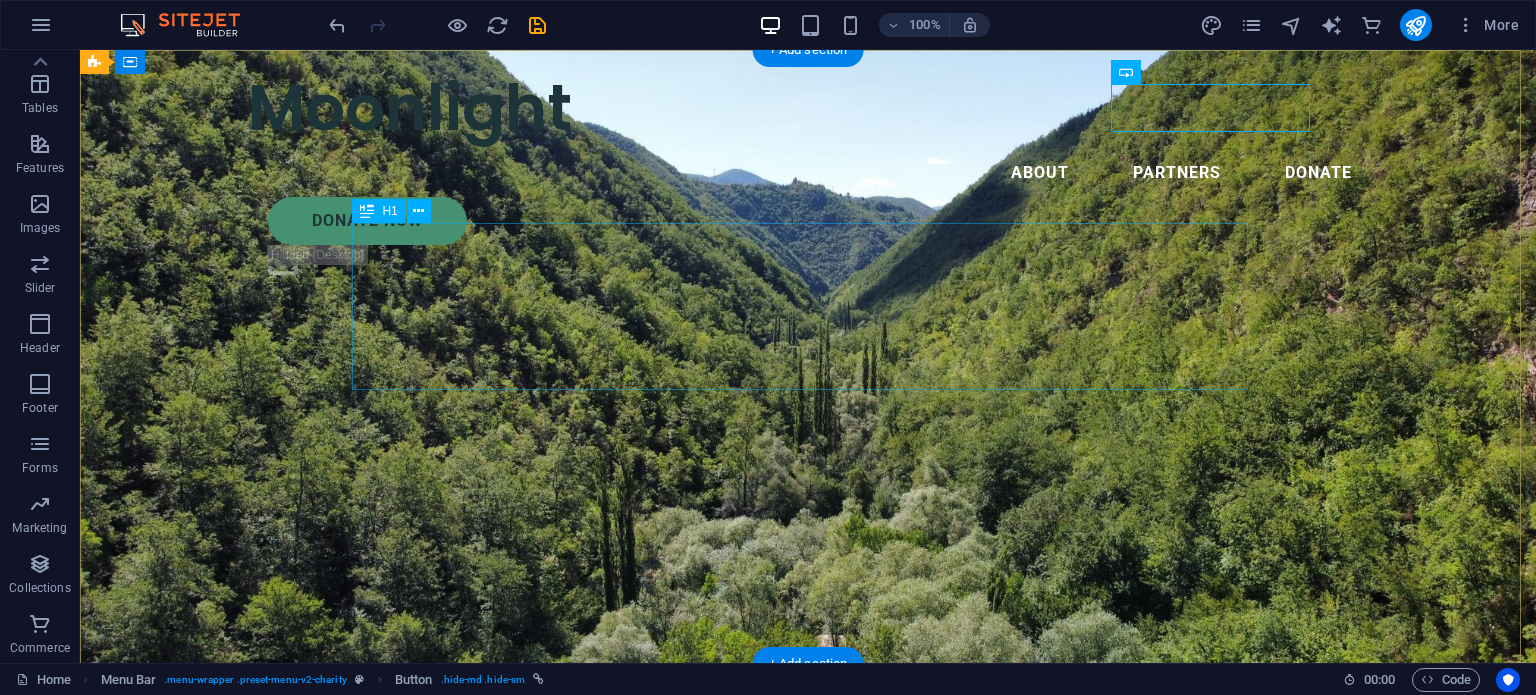 click on "Charity is the act of giving to those in need" at bounding box center (808, 827) 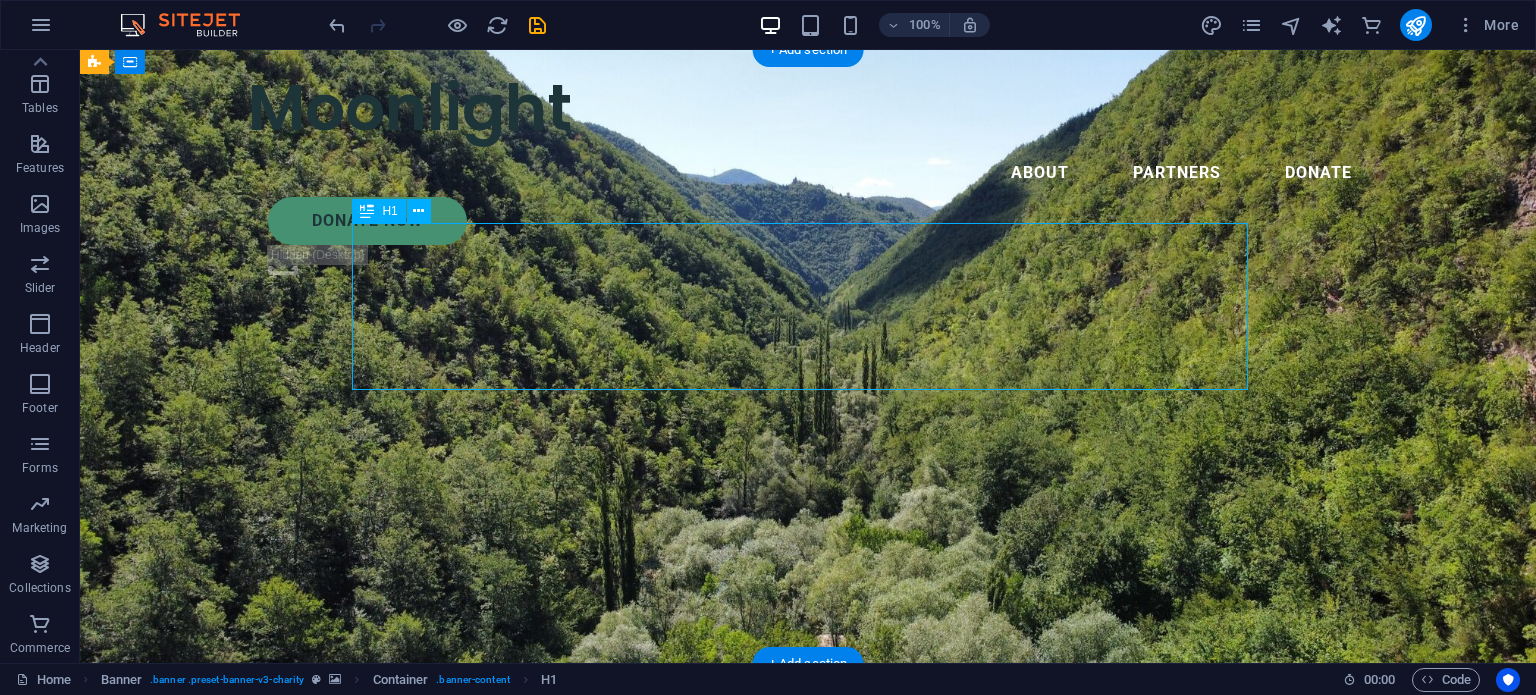 click on "Charity is the act of giving to those in need" at bounding box center [808, 827] 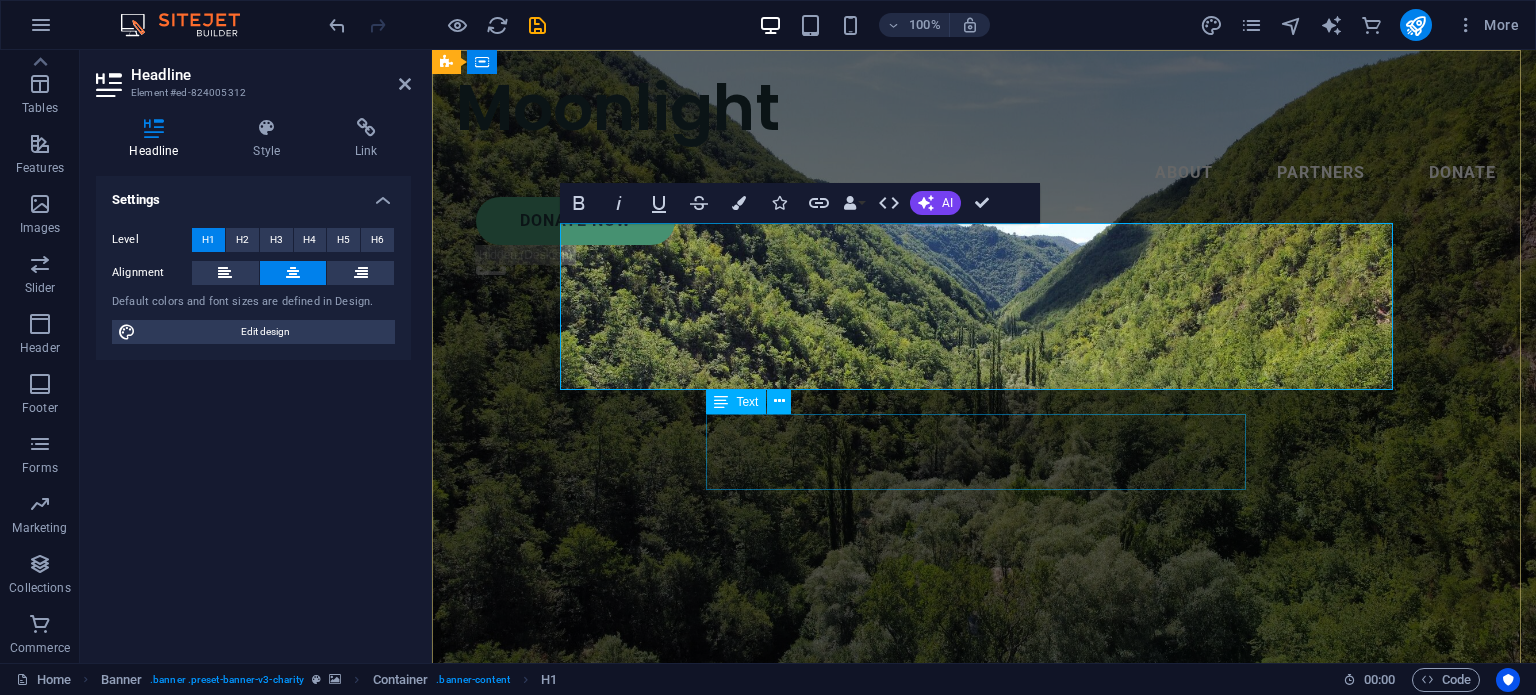 click on "Lorem ipsum dolor sit amet consectetur. Bibendum adipiscing morbi orci nibh eget posuere arcu volutpat nulla. Tortor cras suscipit augue sodales risus auctor. Fusce nunc vitae non dui ornare tellus nibh purus lectus." at bounding box center (984, 959) 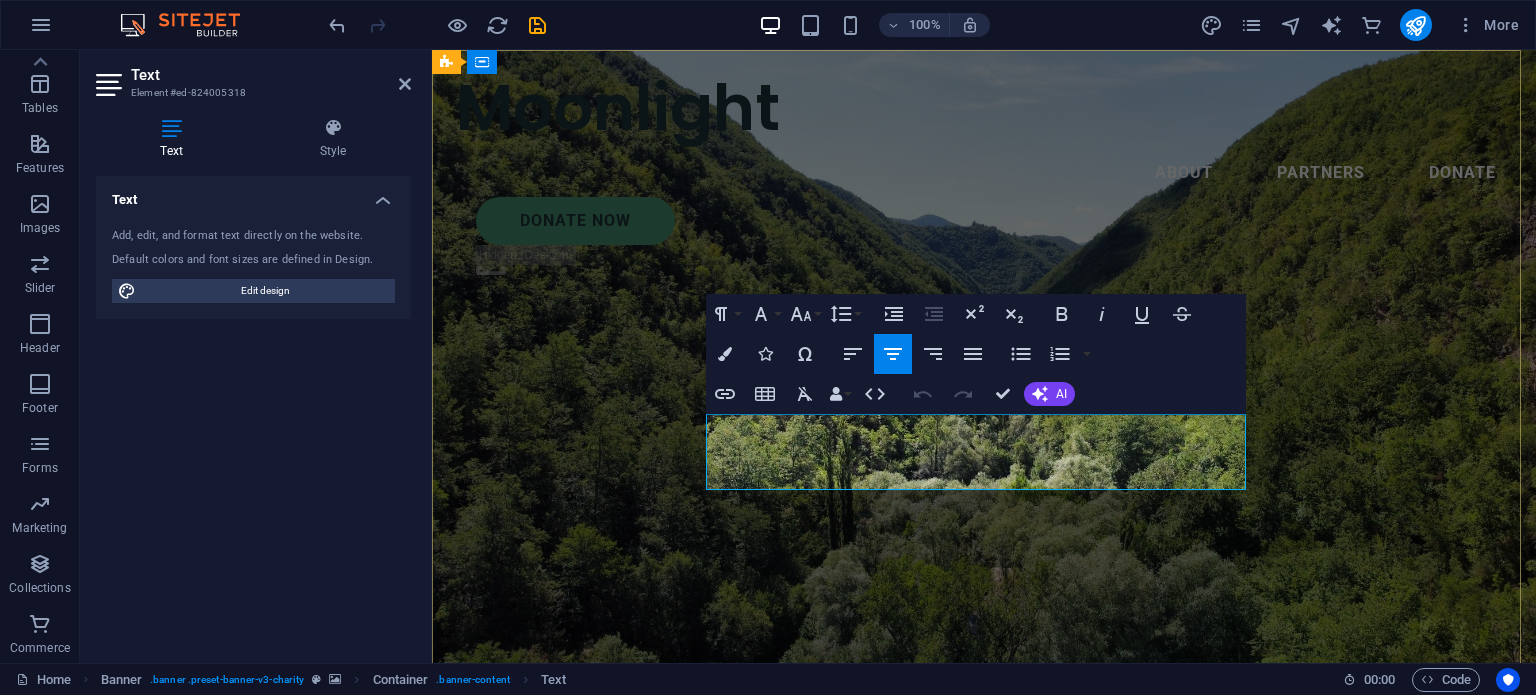 click on "Lorem ipsum dolor sit amet consectetur. Bibendum adipiscing morbi orci nibh eget posuere arcu volutpat nulla. Tortor cras suscipit augue sodales risus auctor. Fusce nunc vitae non dui ornare tellus nibh purus lectus." at bounding box center [984, 959] 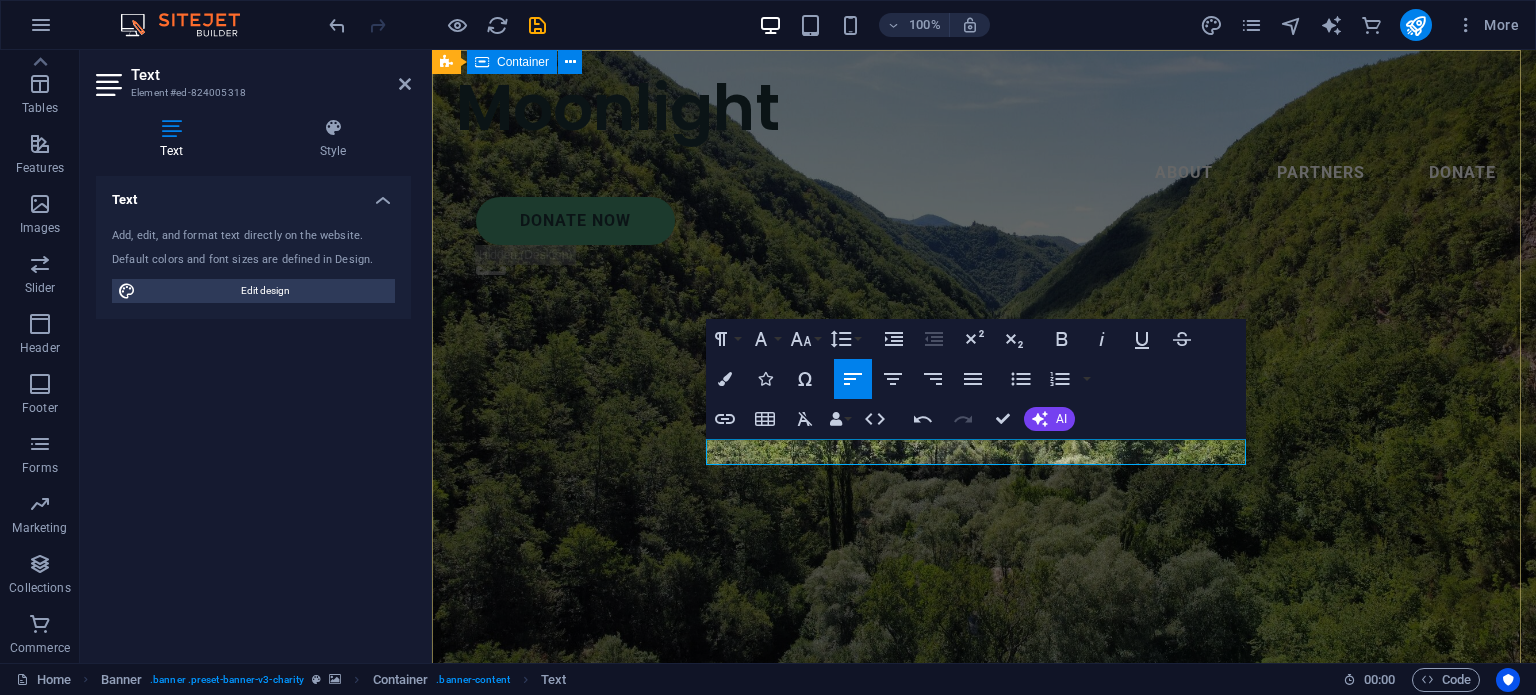 type 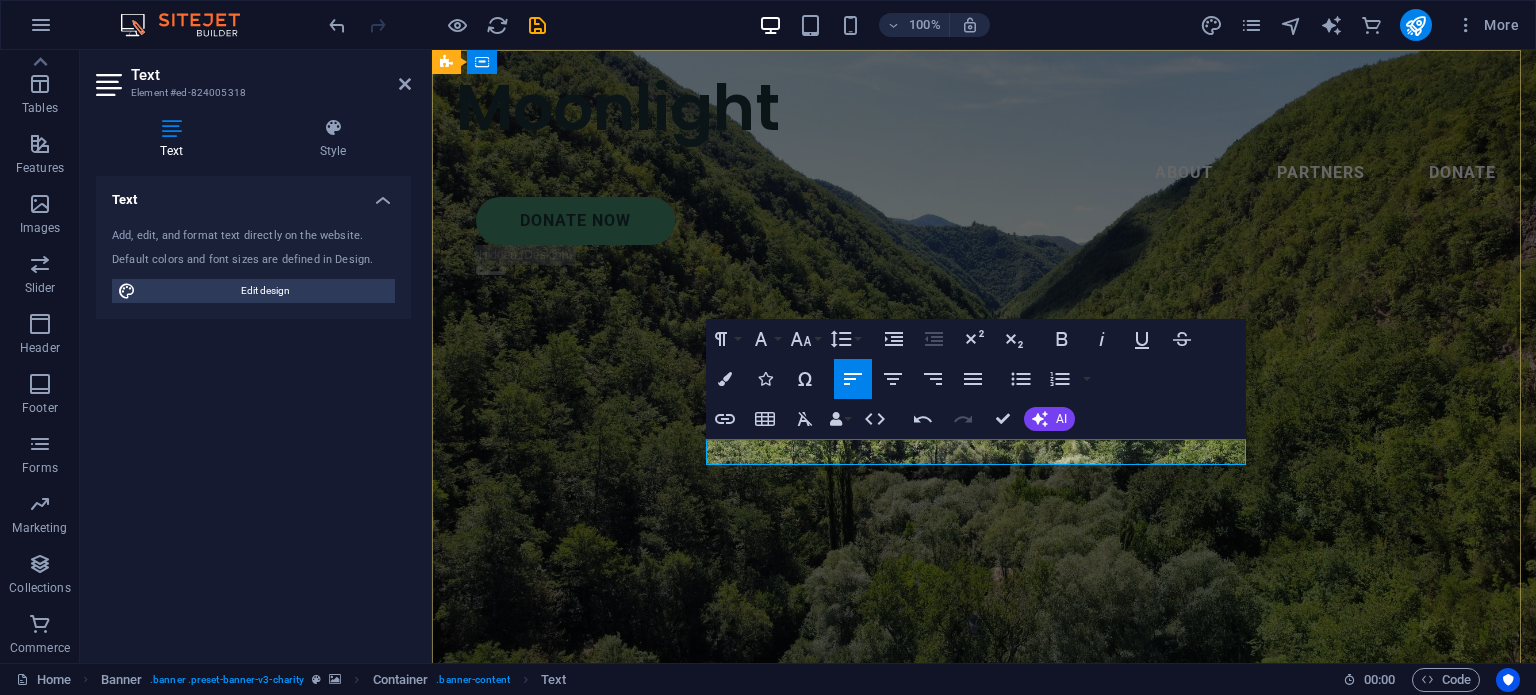 click on "We" at bounding box center [984, 947] 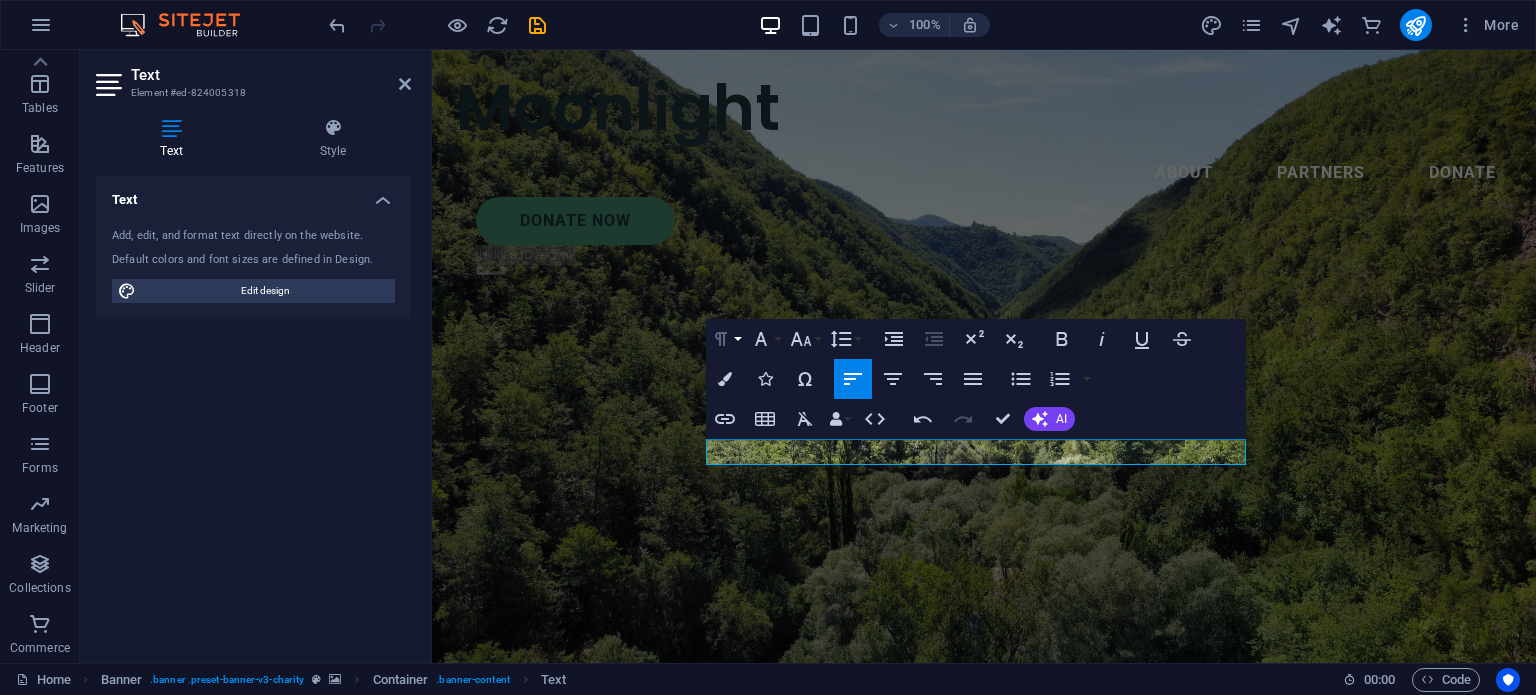 click 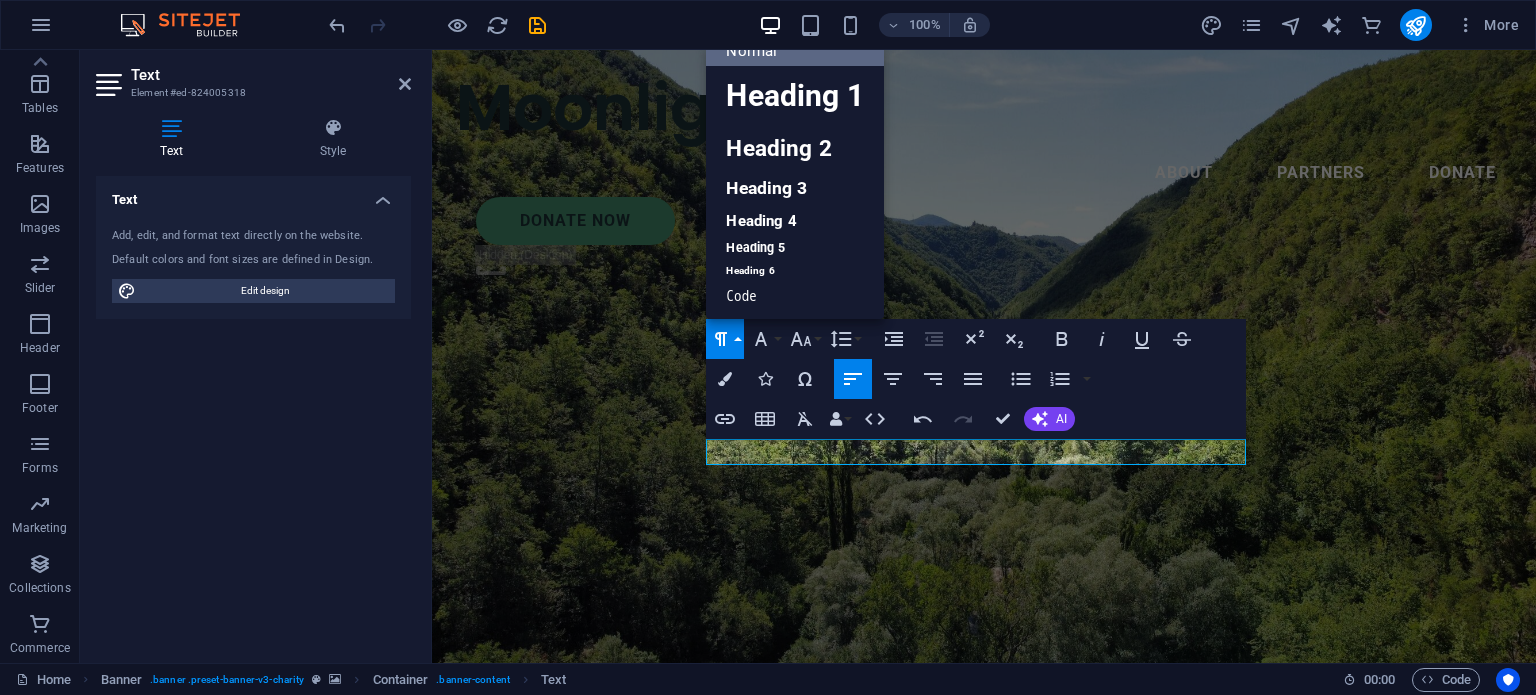 scroll, scrollTop: 16, scrollLeft: 0, axis: vertical 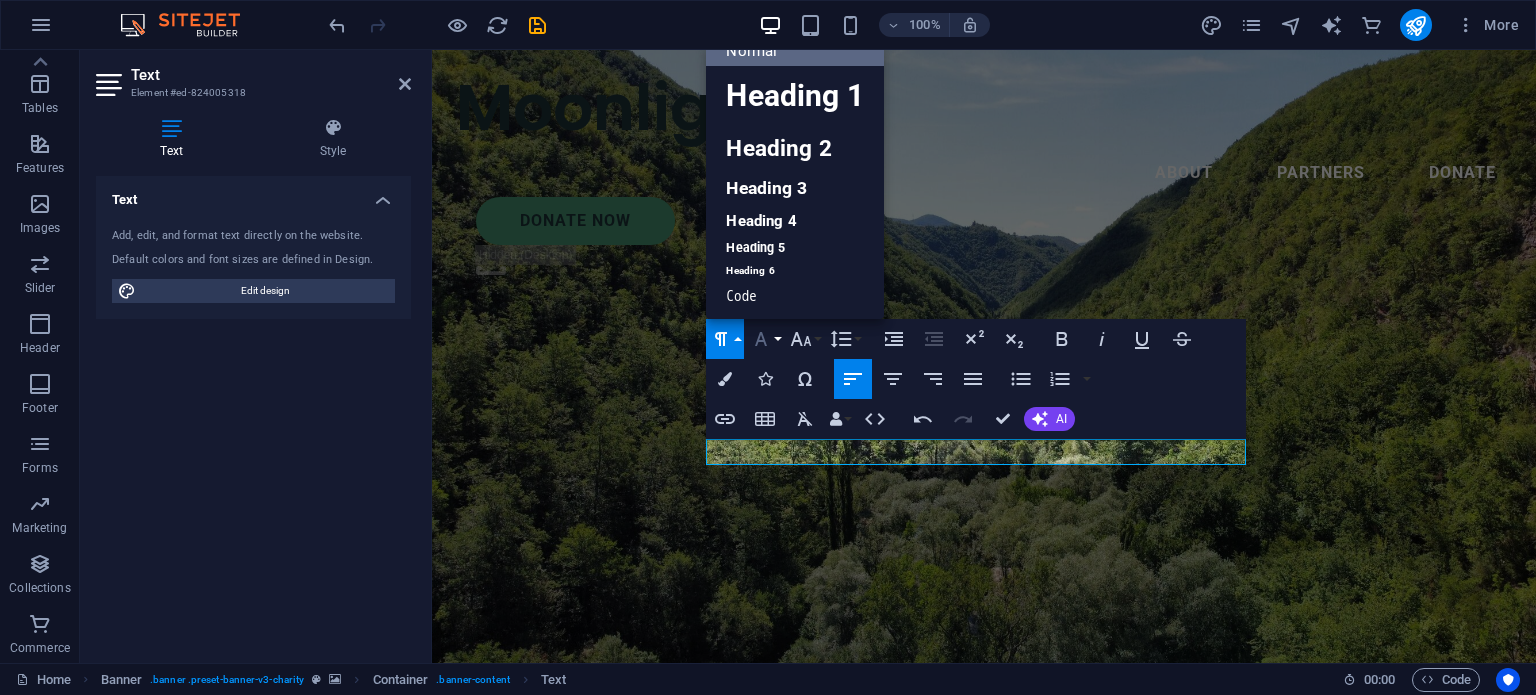 click 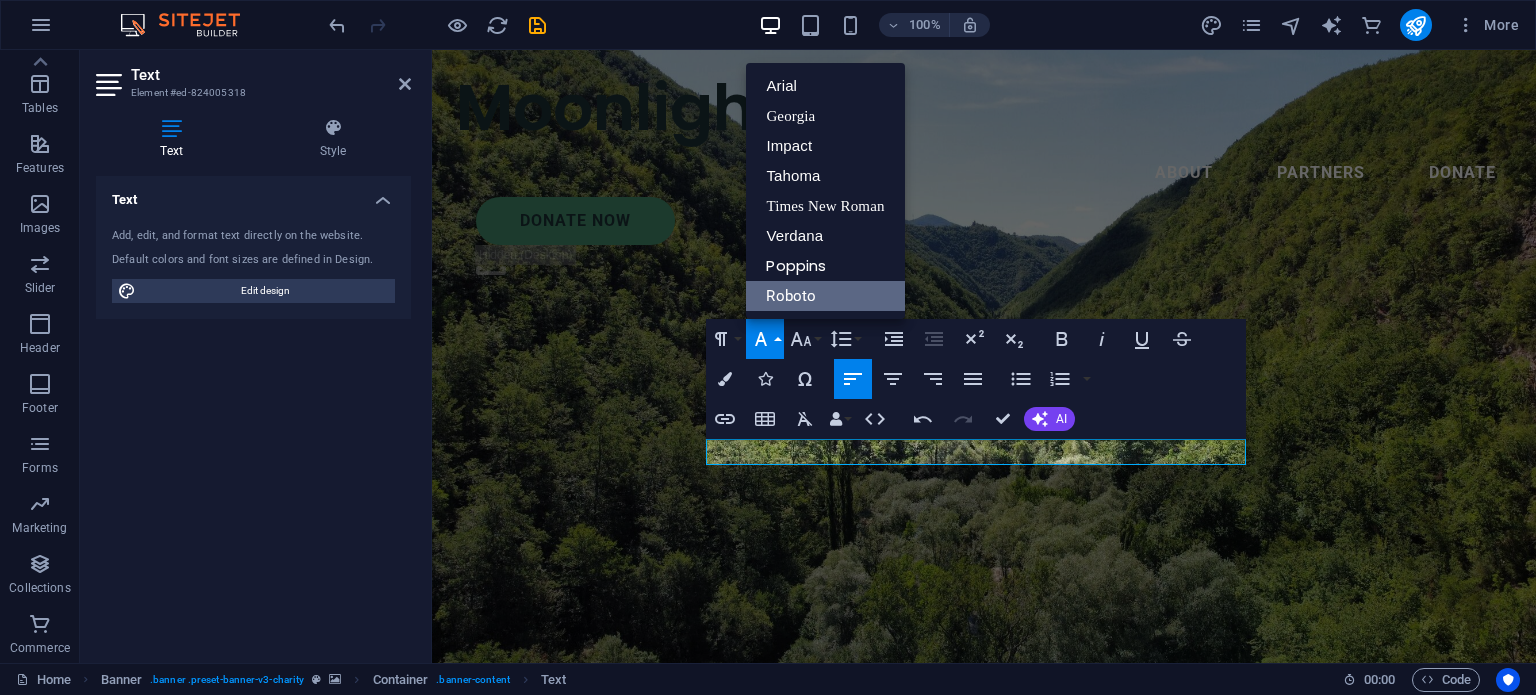 scroll, scrollTop: 0, scrollLeft: 0, axis: both 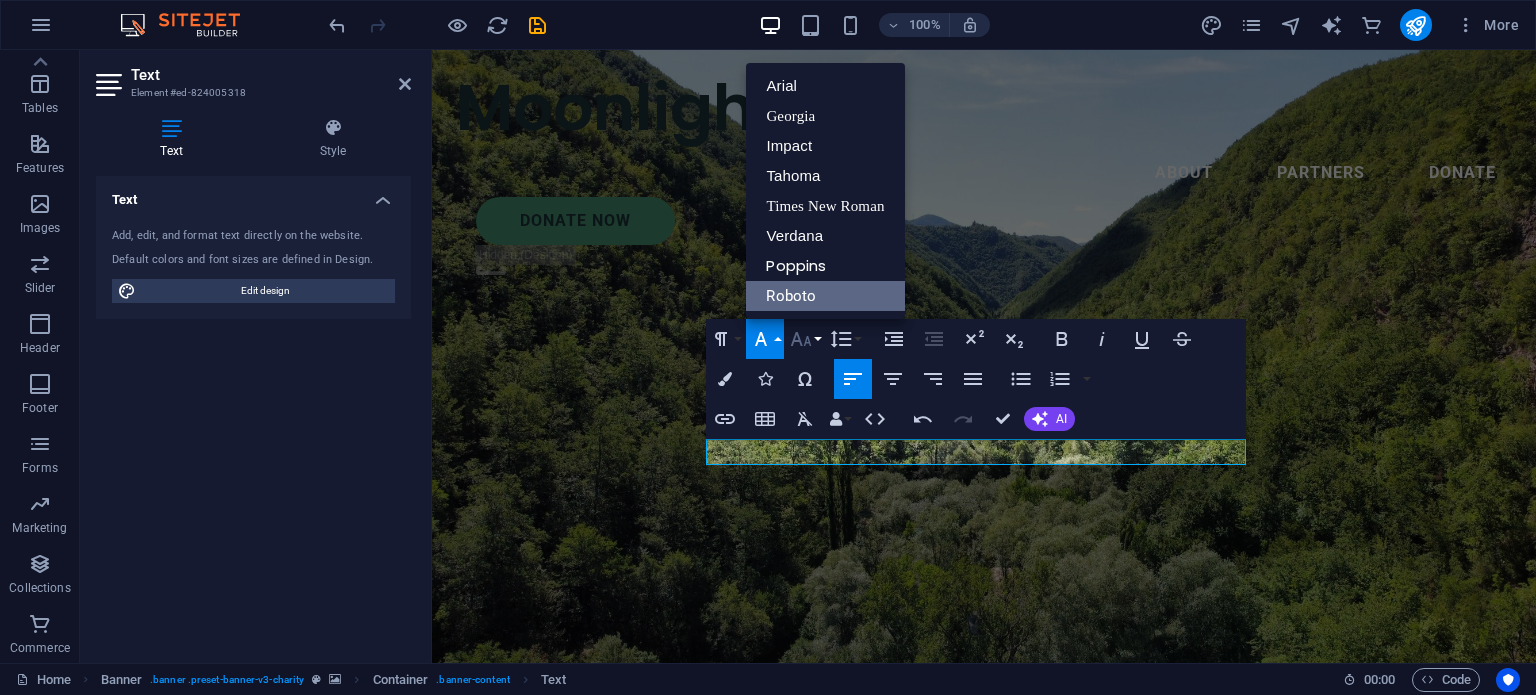 click 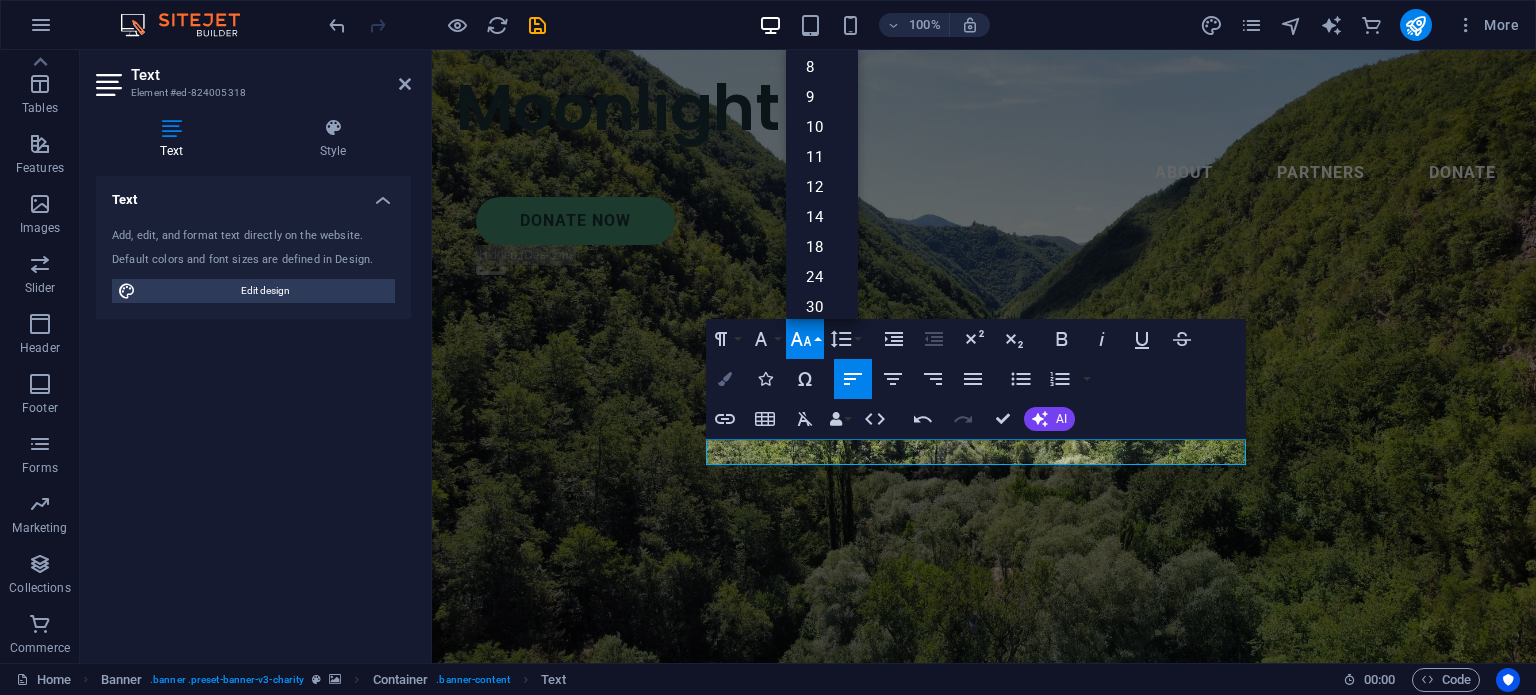 click at bounding box center (725, 379) 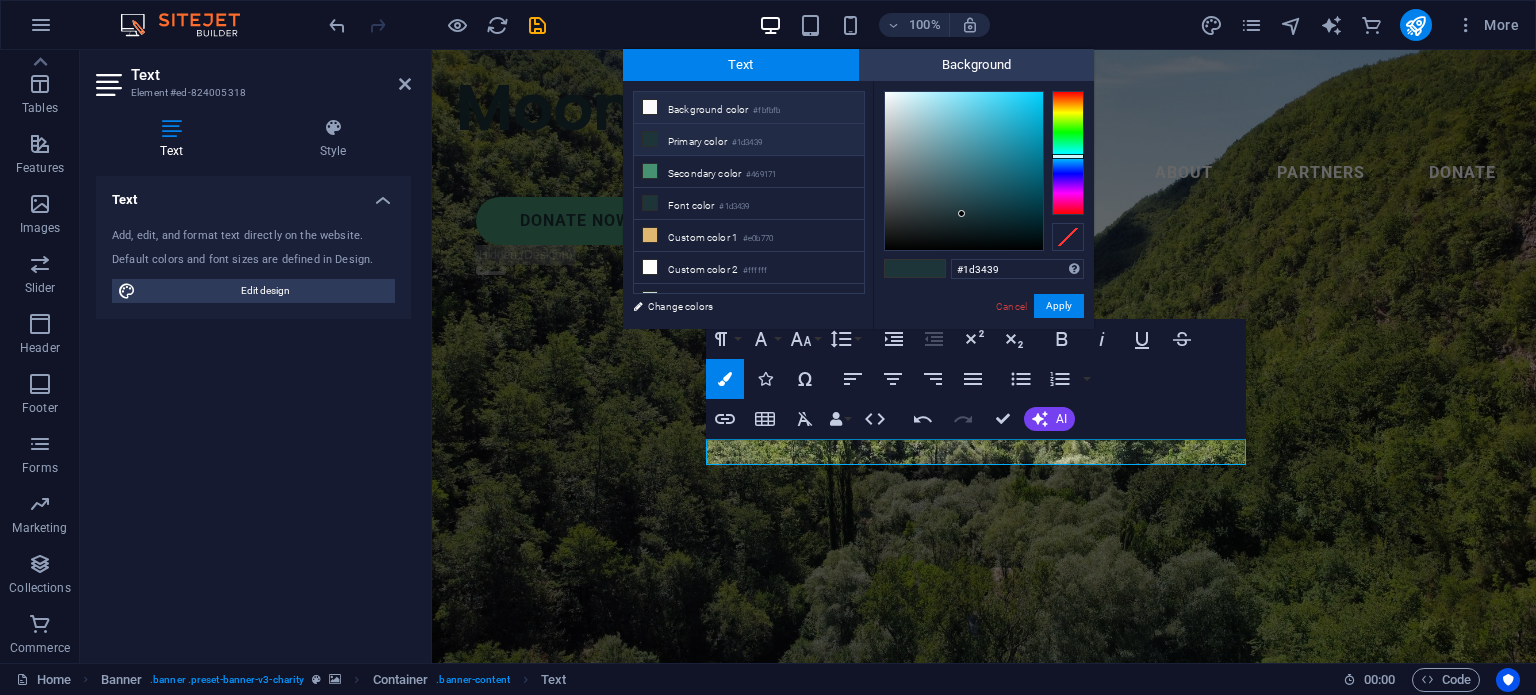 click on "Background color
#fbfbfb" at bounding box center [749, 108] 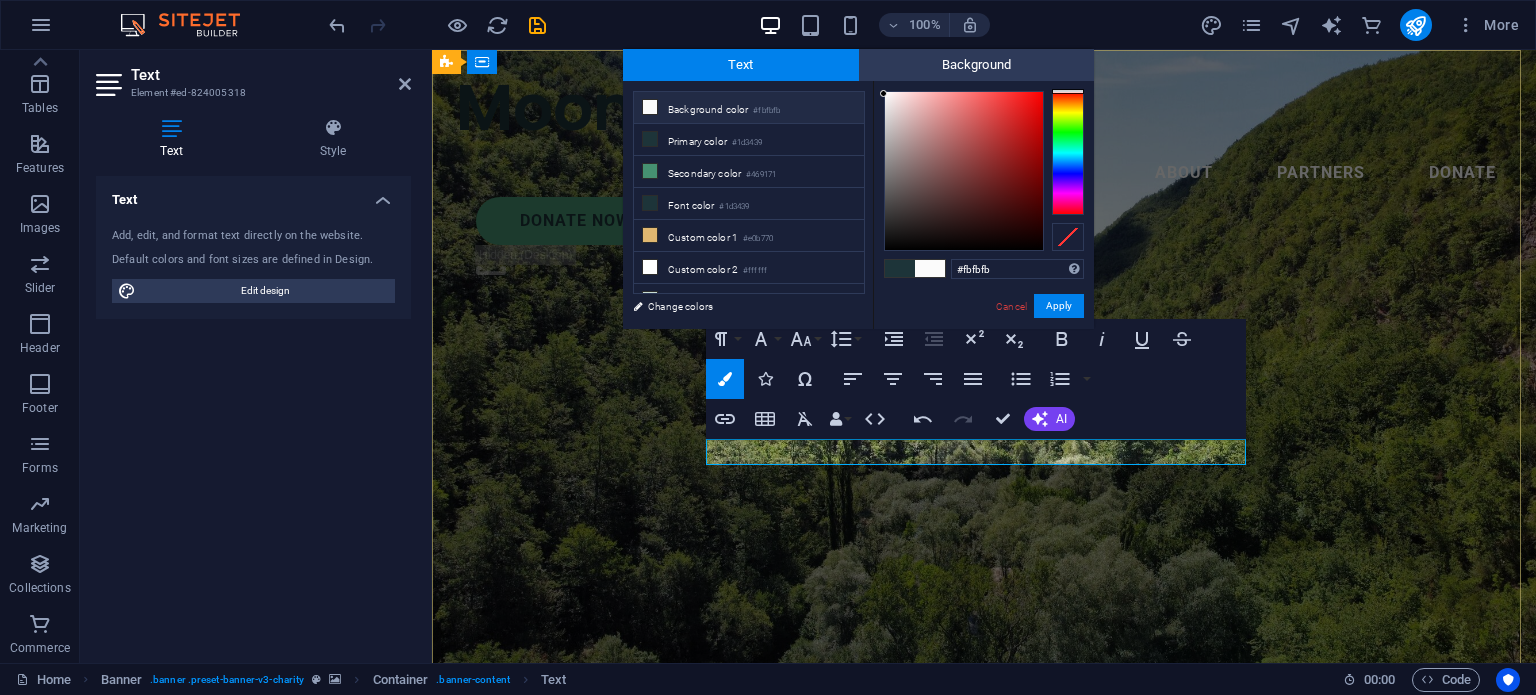 click on "​ ​" at bounding box center [984, 947] 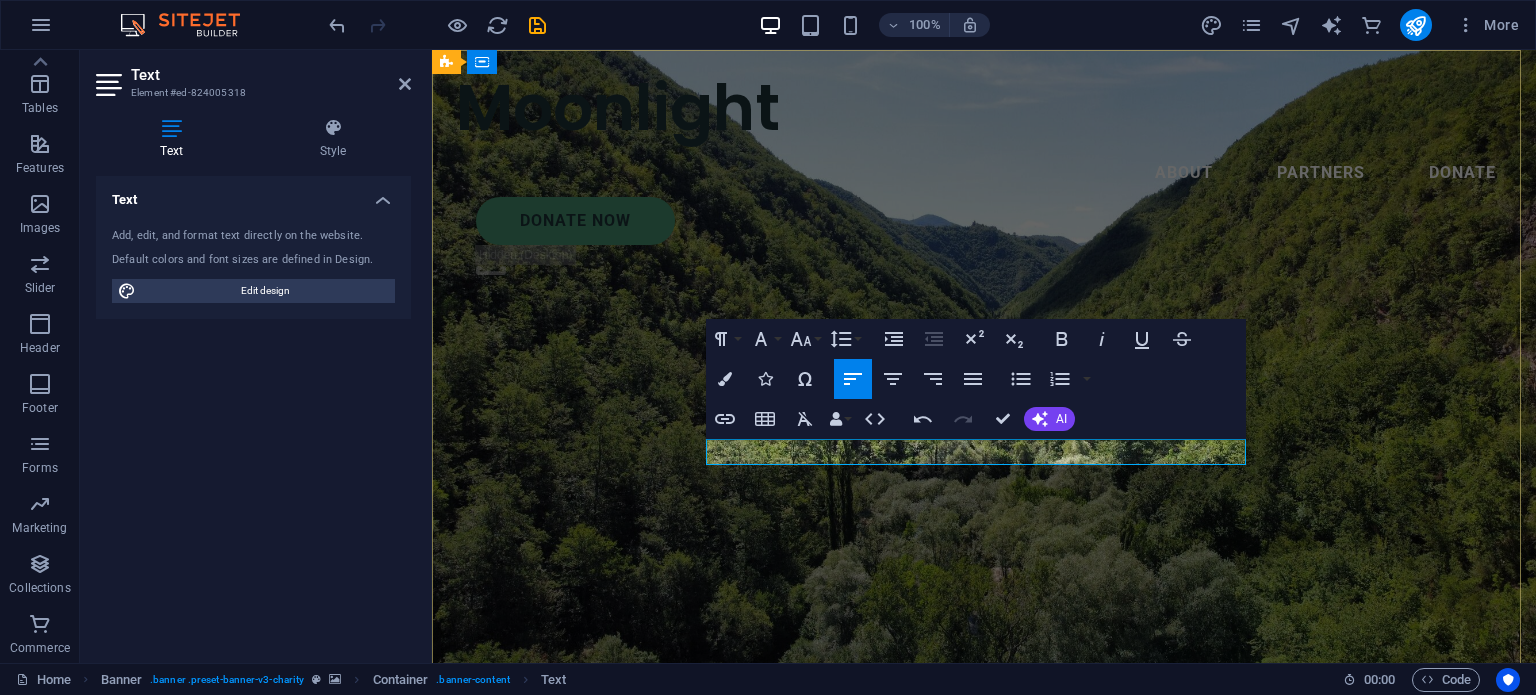 click at bounding box center (984, 947) 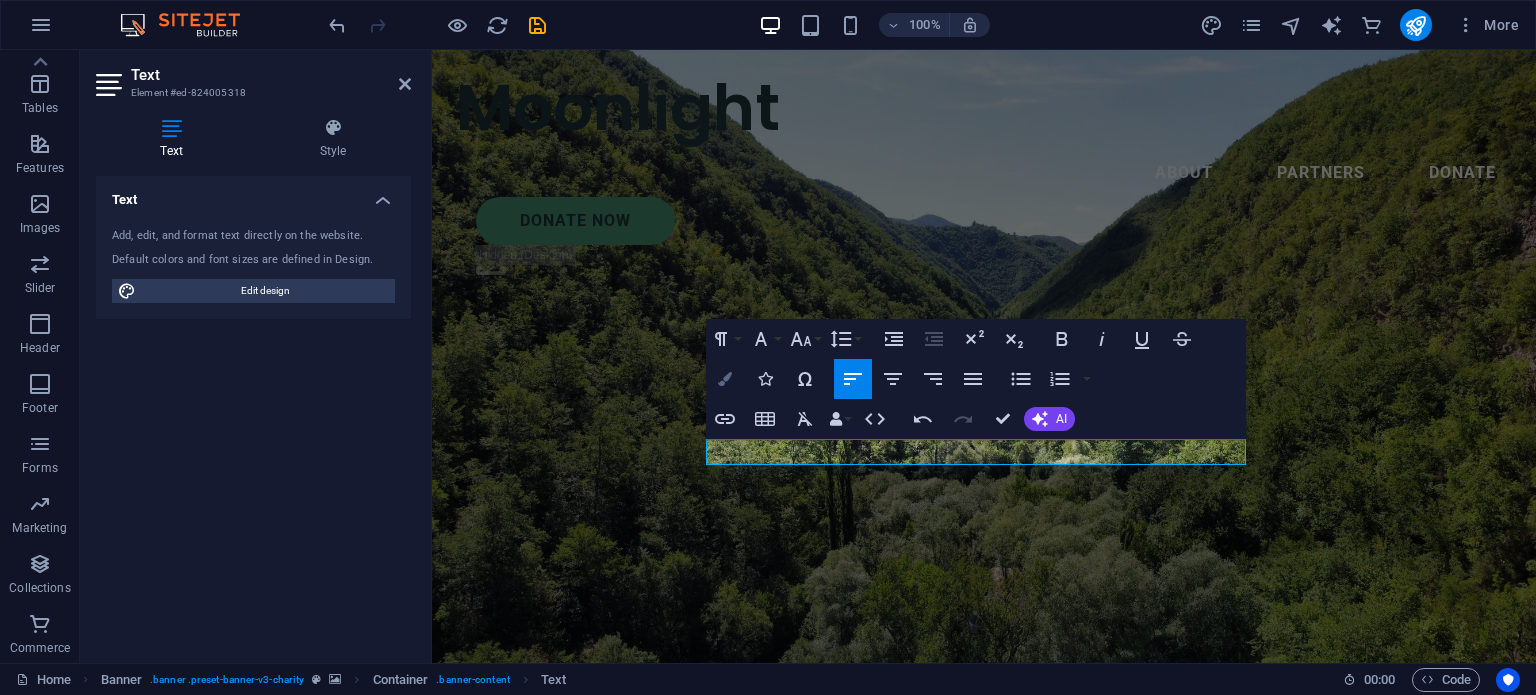 click at bounding box center [725, 379] 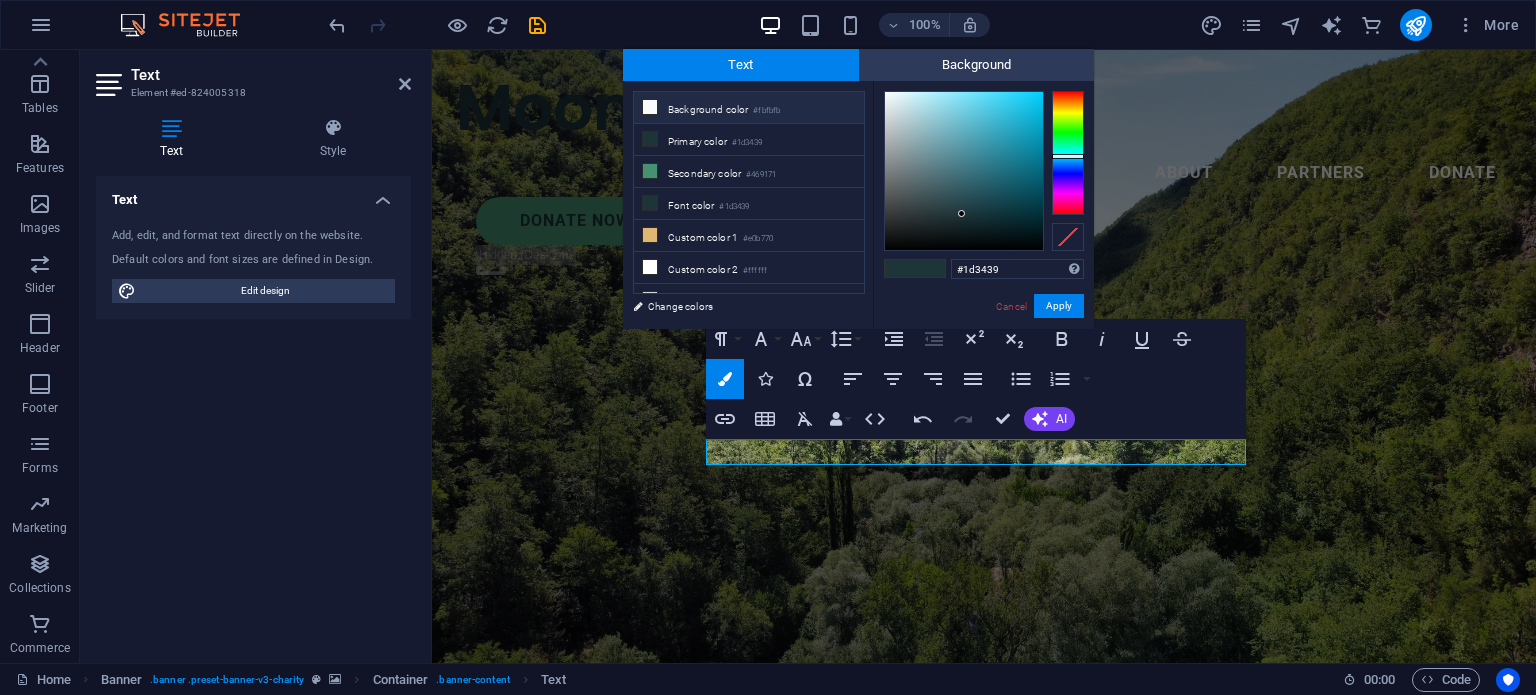 click on "Background color
#fbfbfb" at bounding box center [749, 108] 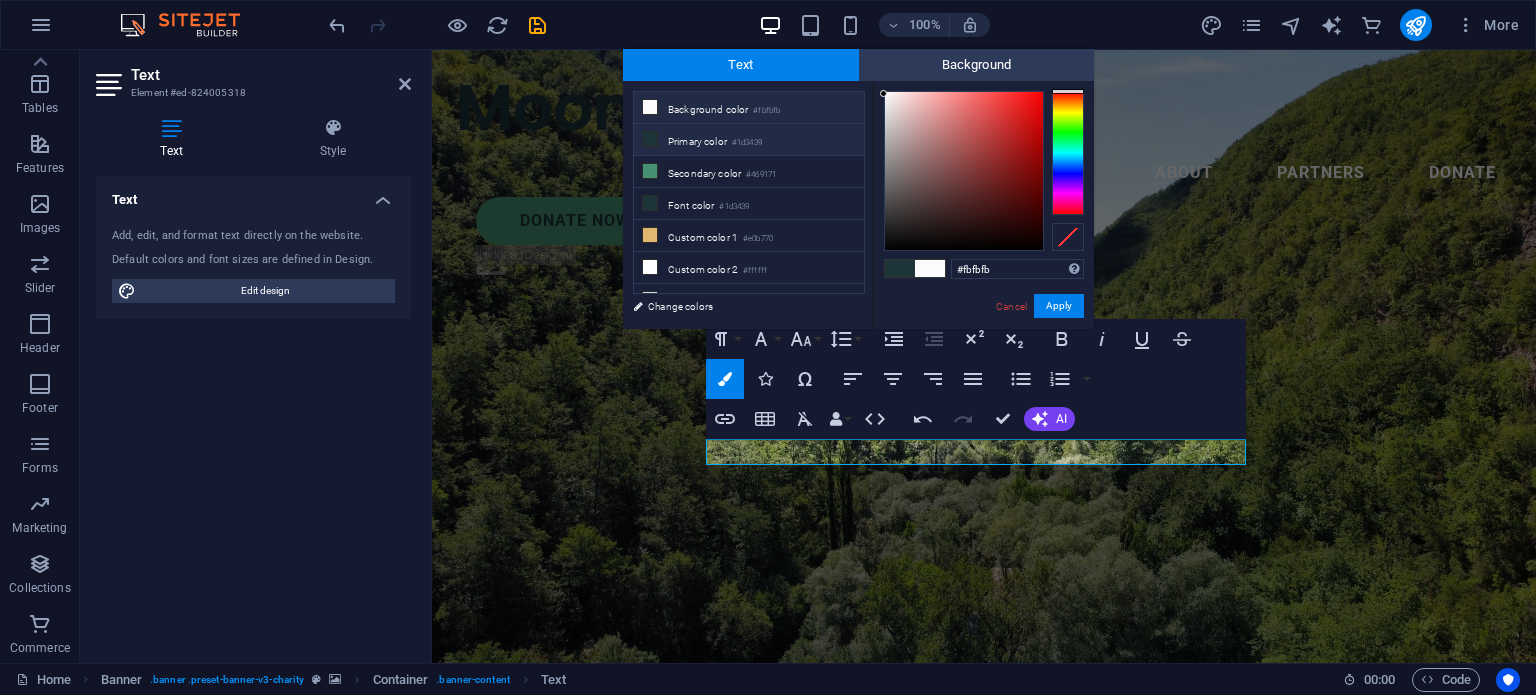 click on "Primary color
#1d3439" at bounding box center [749, 140] 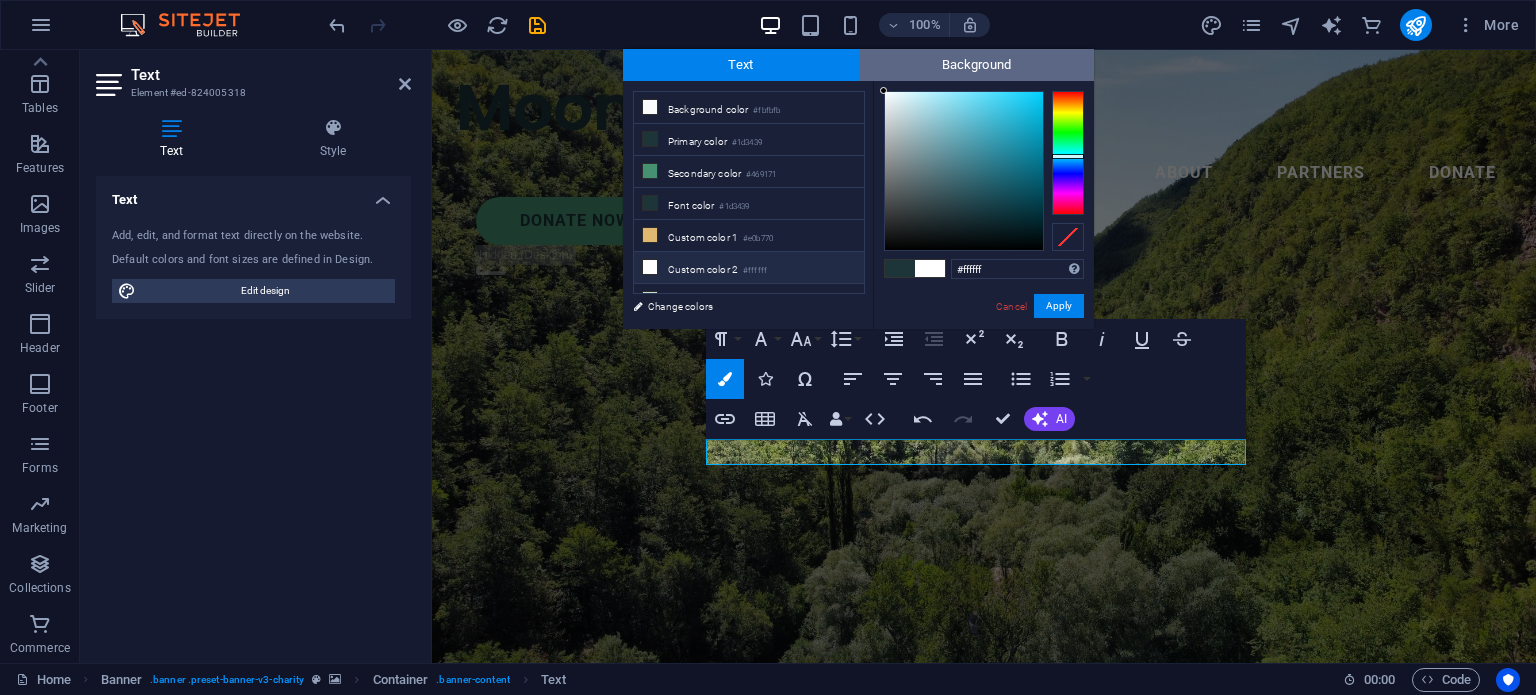 drag, startPoint x: 959, startPoint y: 206, endPoint x: 864, endPoint y: 75, distance: 161.82089 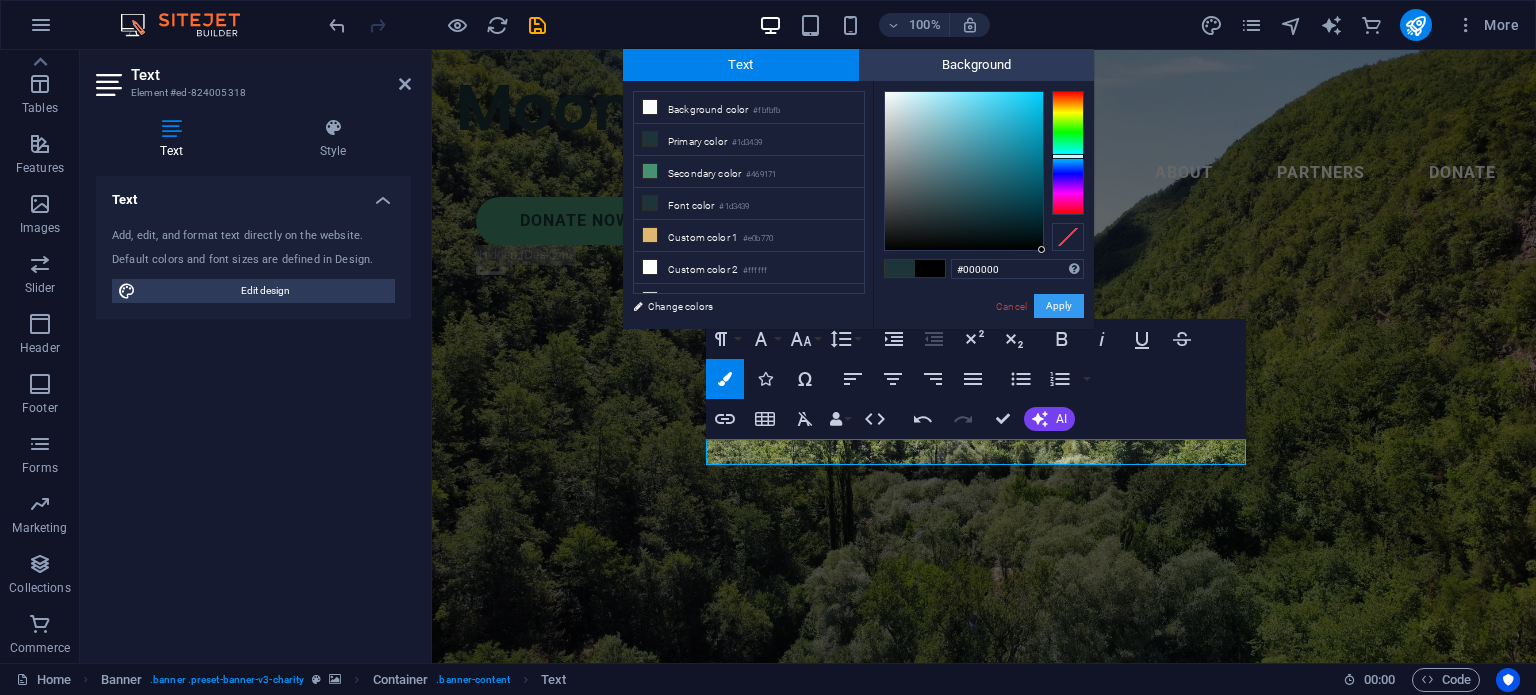 click on "Apply" at bounding box center [1059, 306] 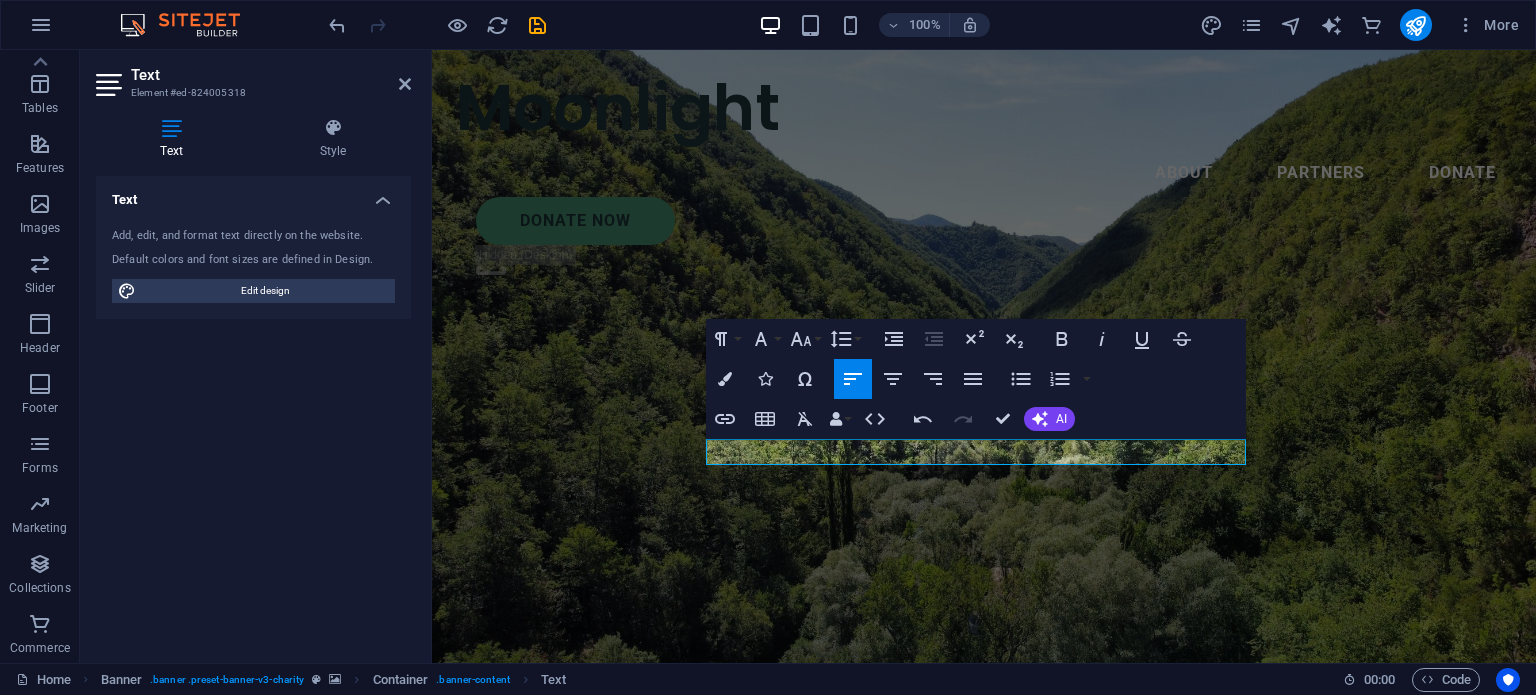 click on "H1   Banner   Banner   Container   Menu   Menu Bar   Logo   Button   Unequal Columns   Placeholder   Container   Container   Placeholder   Container   Unequal Columns   Container   Text Paragraph Format Normal Heading 1 Heading 2 Heading 3 Heading 4 Heading 5 Heading 6 Code Font Family Arial Georgia Impact Tahoma Times New Roman Verdana Poppins Roboto Font Size 8 9 10 11 12 14 18 24 30 36 48 60 72 96 Line Height Default Single 1.15 1.5 Double Increase Indent Decrease Indent Superscript Subscript Bold Italic Underline Strikethrough Colors Icons Special Characters Align Left Align Center Align Right Align Justify Unordered List   Default Circle Disc Square    Ordered List   Default Lower Alpha Lower Greek Lower Roman Upper Alpha Upper Roman    Insert Link Insert Table Clear Formatting Data Bindings Company First name Last name Street ZIP code City Email Phone Mobile Fax Custom field 1 Custom field 2 Custom field 3 Custom field 4 Custom field 5 Custom field 6 HTML Undo Redo Confirm (Ctrl+⏎)" at bounding box center [984, 356] 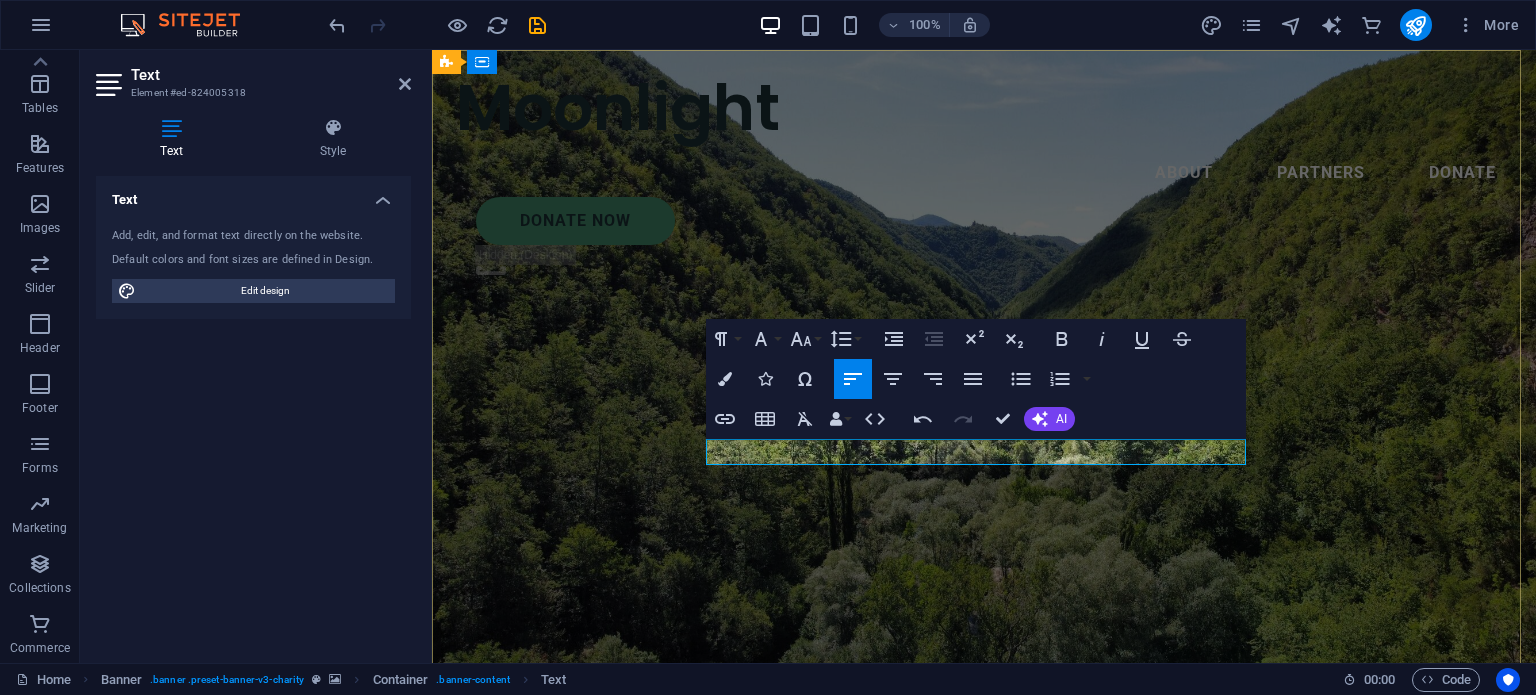 click on "asd​ ​" at bounding box center (984, 947) 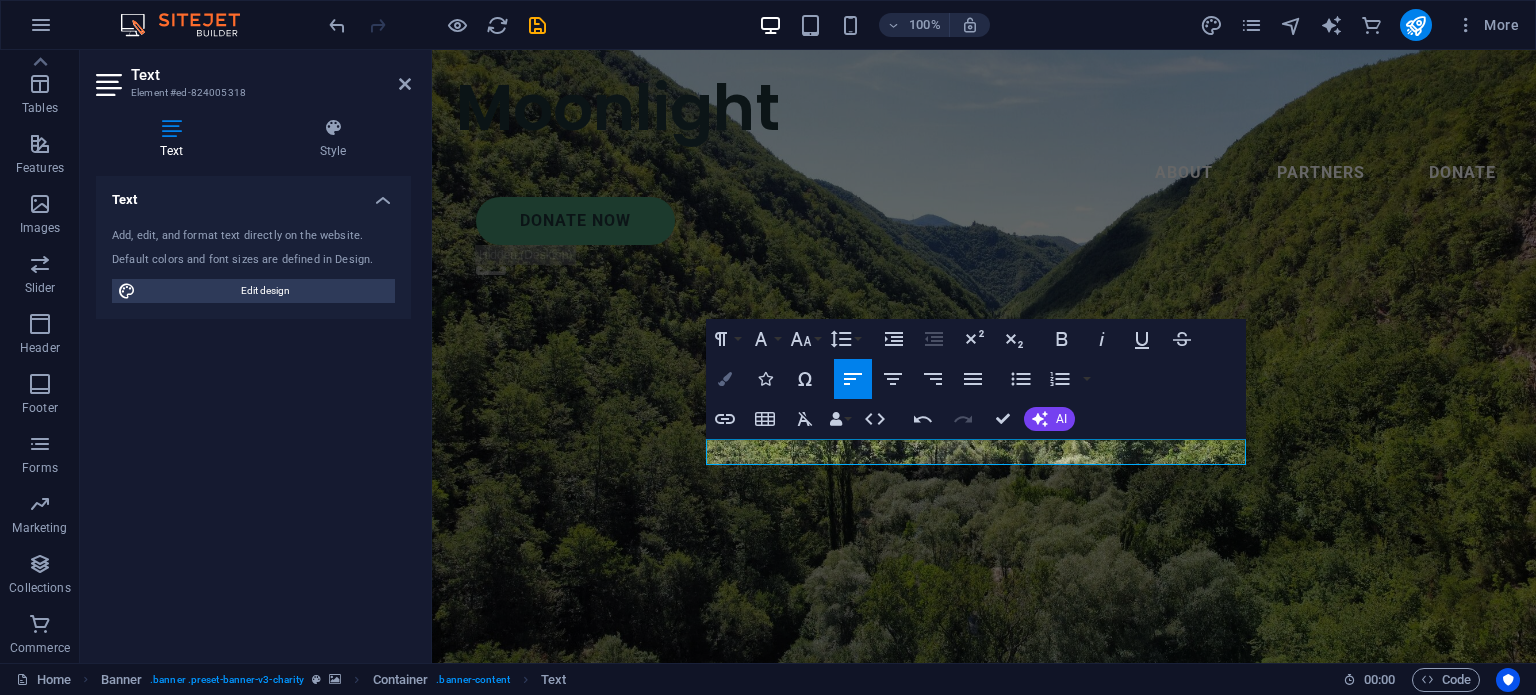 click at bounding box center (725, 379) 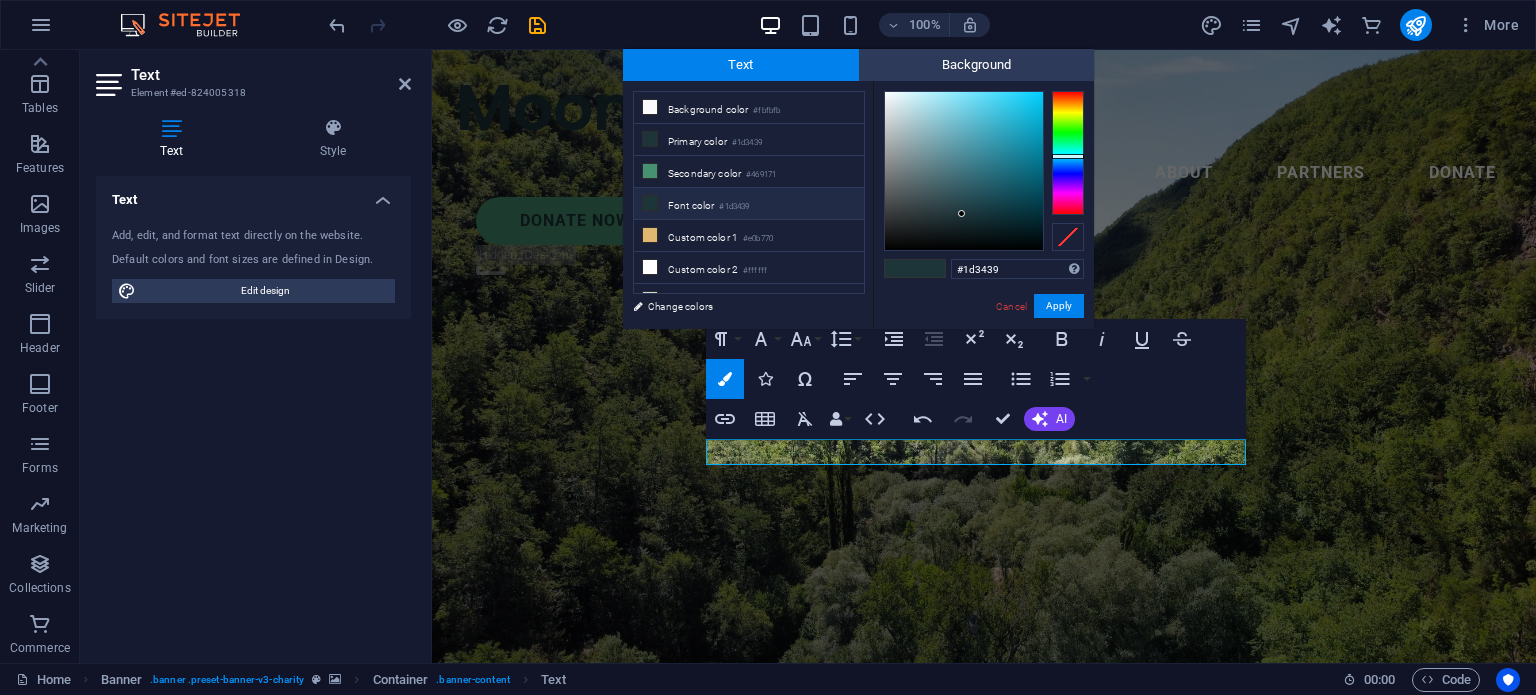 click on "Font color
#1d3439" at bounding box center (749, 204) 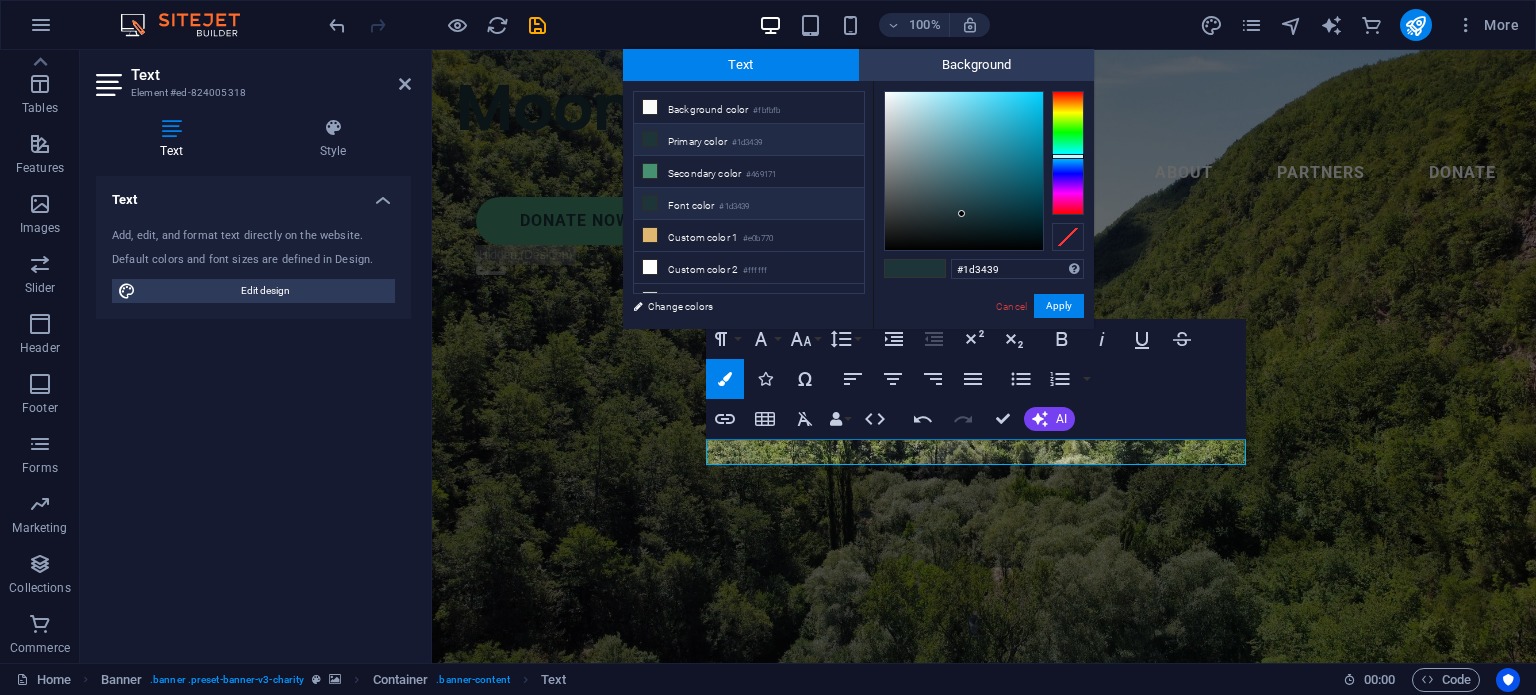 click on "Font color
#1d3439" at bounding box center (749, 204) 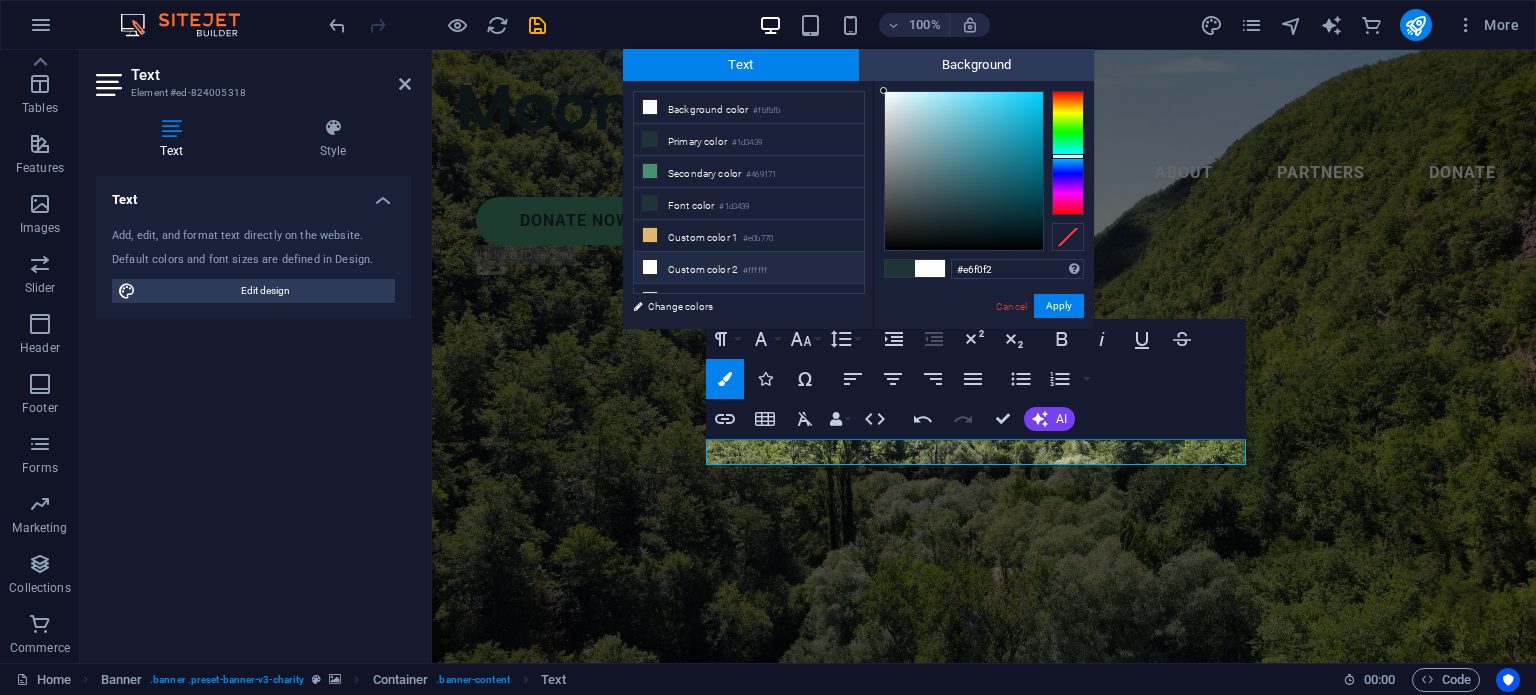drag, startPoint x: 955, startPoint y: 219, endPoint x: 892, endPoint y: 100, distance: 134.64769 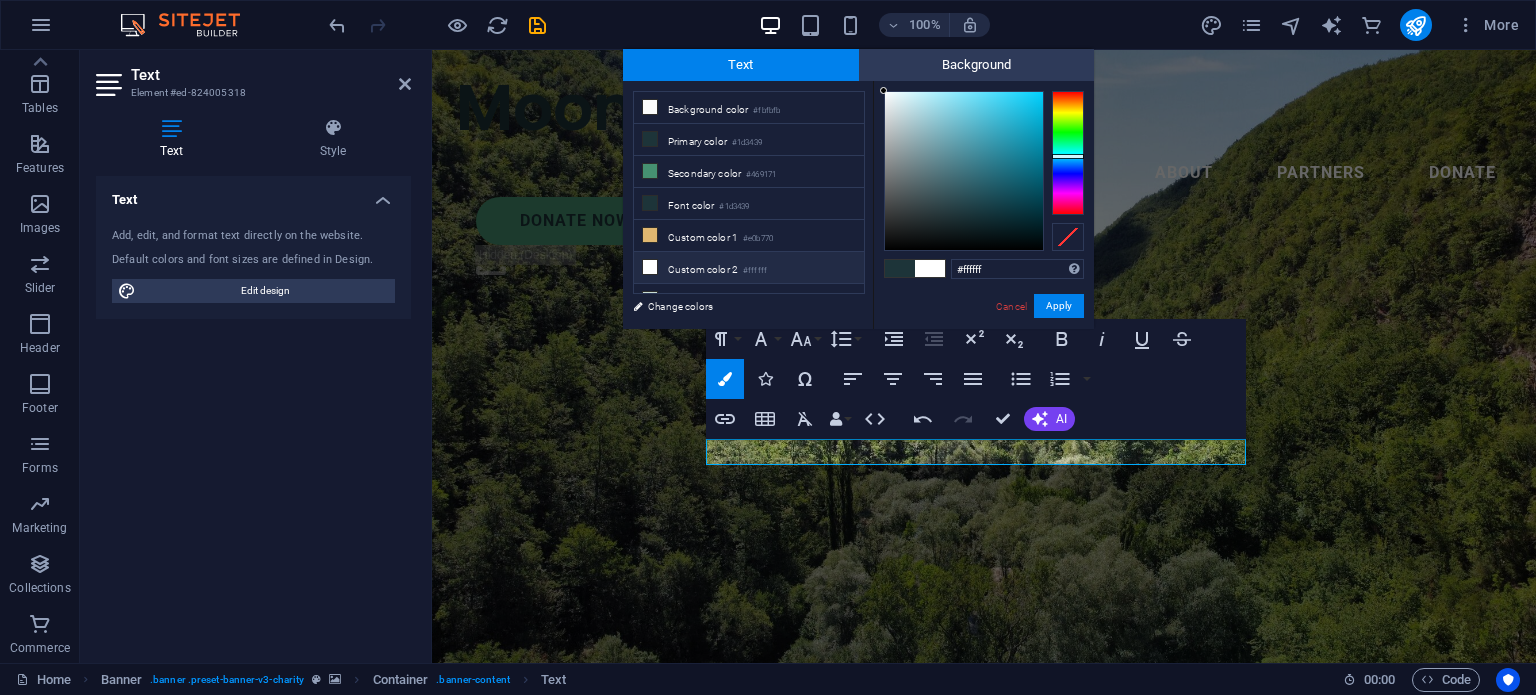 drag, startPoint x: 925, startPoint y: 120, endPoint x: 847, endPoint y: 75, distance: 90.04999 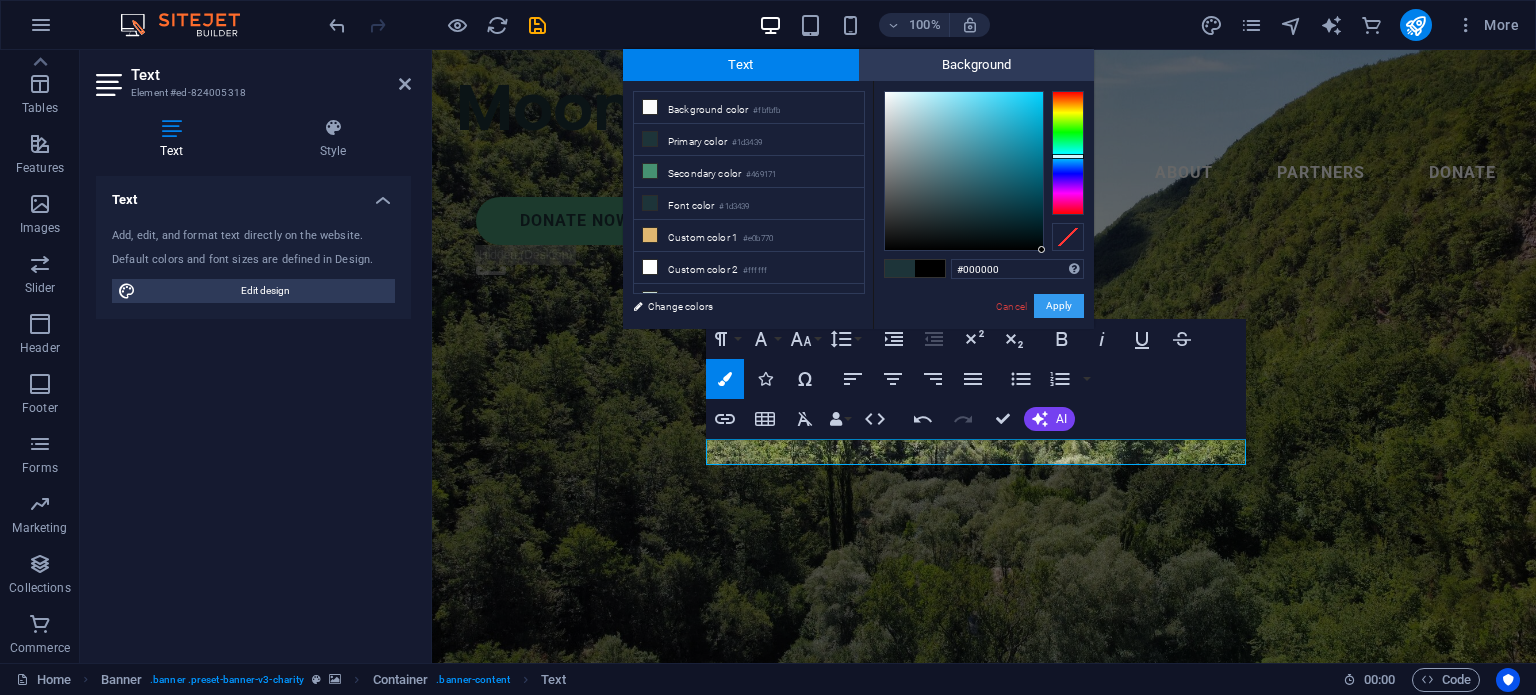 click on "Apply" at bounding box center [1059, 306] 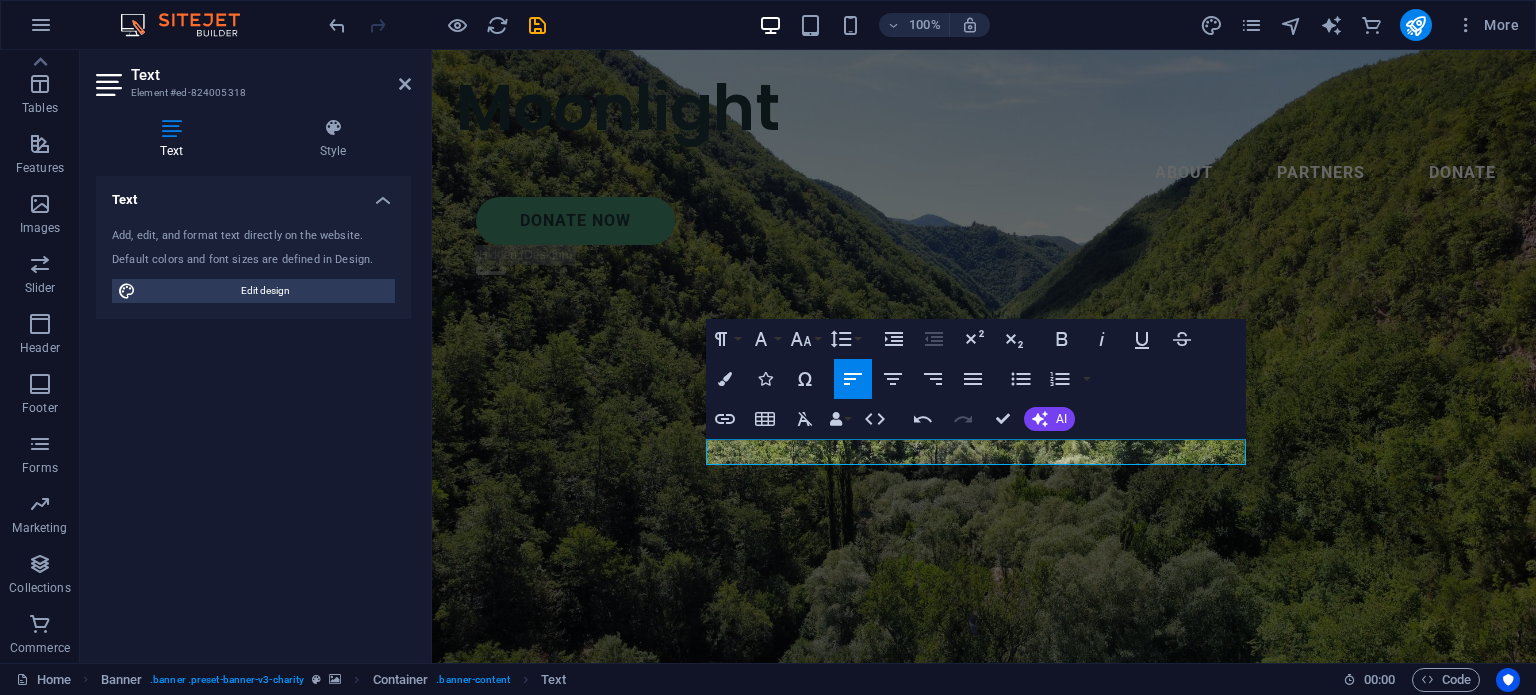 click on "H1   Banner   Banner   Container   Menu   Menu Bar   Logo   Button   Unequal Columns   Placeholder   Container   Container   Placeholder   Container   Unequal Columns   Container   Text Paragraph Format Normal Heading 1 Heading 2 Heading 3 Heading 4 Heading 5 Heading 6 Code Font Family Arial Georgia Impact Tahoma Times New Roman Verdana Poppins Roboto Font Size 8 9 10 11 12 14 18 24 30 36 48 60 72 96 Line Height Default Single 1.15 1.5 Double Increase Indent Decrease Indent Superscript Subscript Bold Italic Underline Strikethrough Colors Icons Special Characters Align Left Align Center Align Right Align Justify Unordered List   Default Circle Disc Square    Ordered List   Default Lower Alpha Lower Greek Lower Roman Upper Alpha Upper Roman    Insert Link Insert Table Clear Formatting Data Bindings Company First name Last name Street ZIP code City Email Phone Mobile Fax Custom field 1 Custom field 2 Custom field 3 Custom field 4 Custom field 5 Custom field 6 HTML Undo Redo Confirm (Ctrl+⏎)" at bounding box center [984, 356] 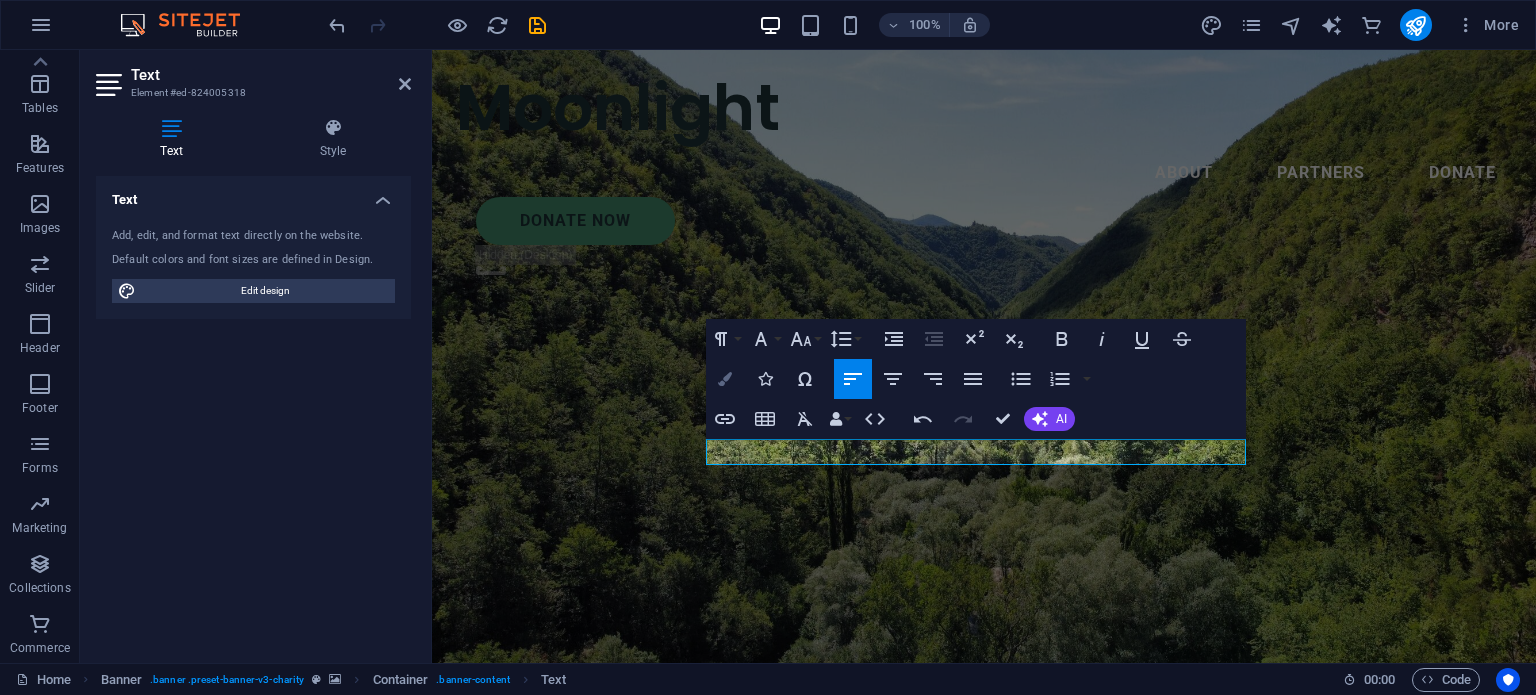click on "Colors" at bounding box center (725, 379) 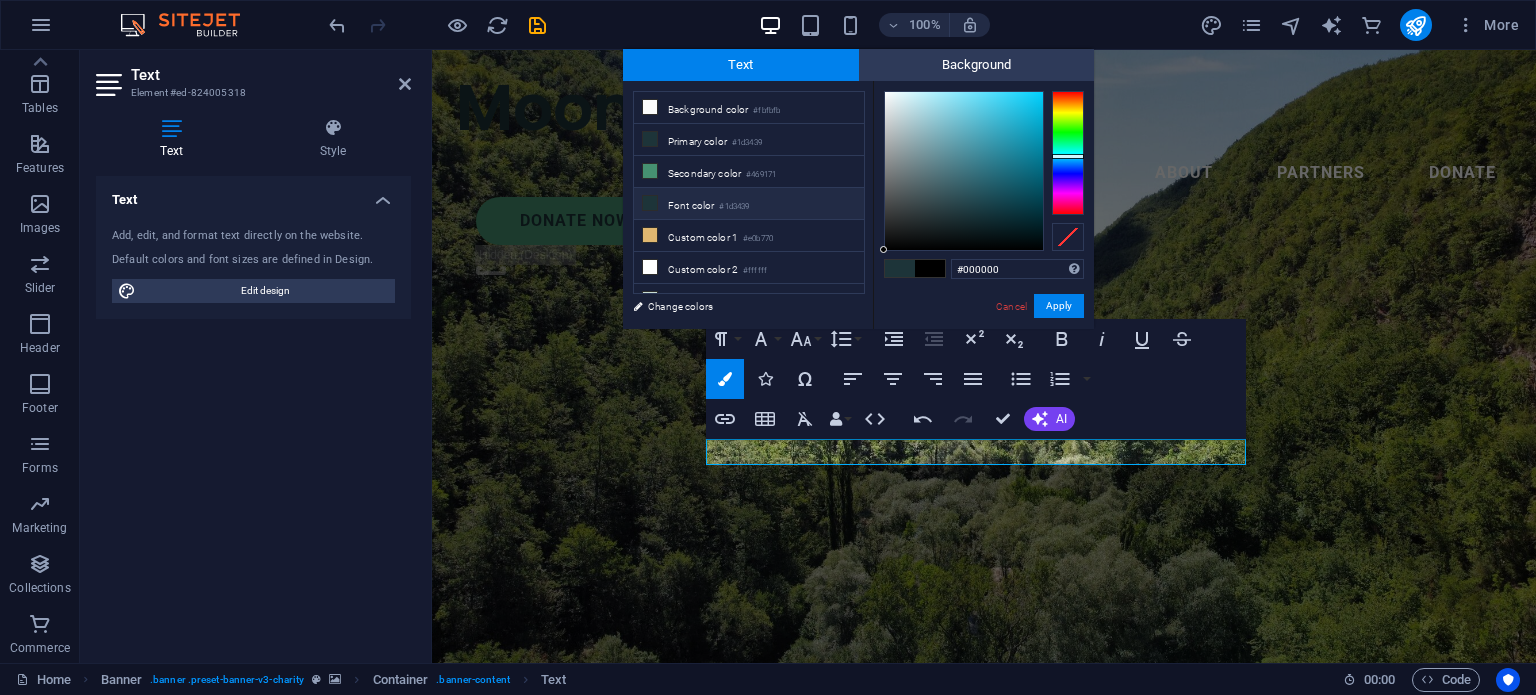 click on "Font color
#1d3439" at bounding box center [749, 204] 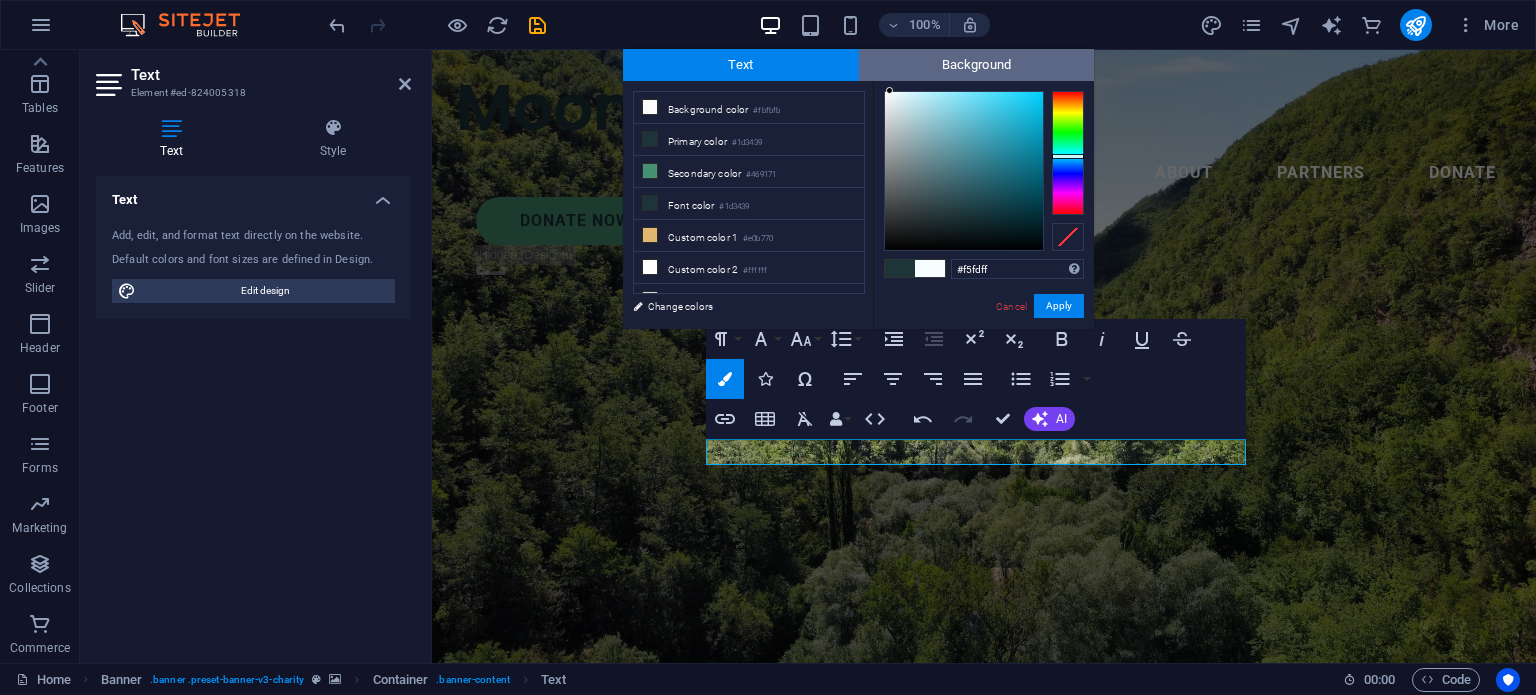 drag, startPoint x: 963, startPoint y: 211, endPoint x: 890, endPoint y: 78, distance: 151.71684 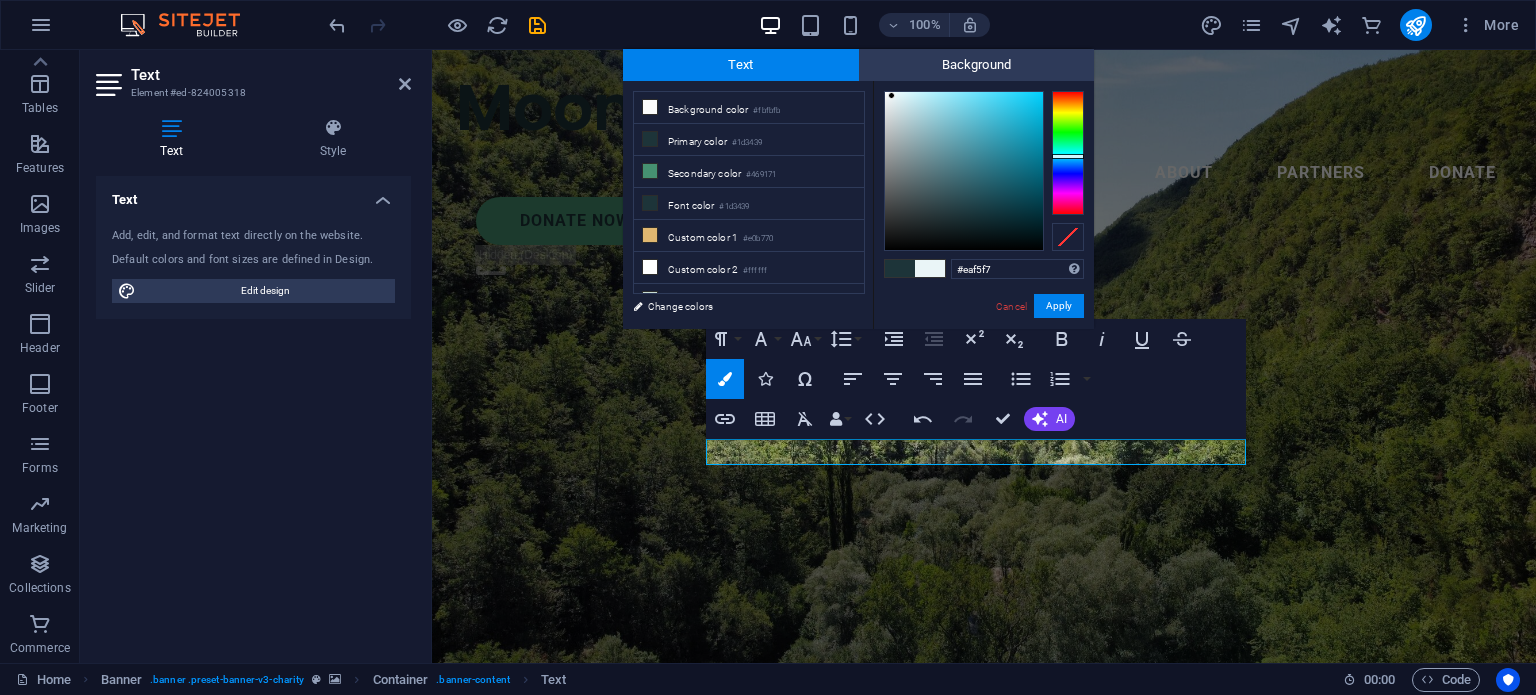 click at bounding box center [891, 95] 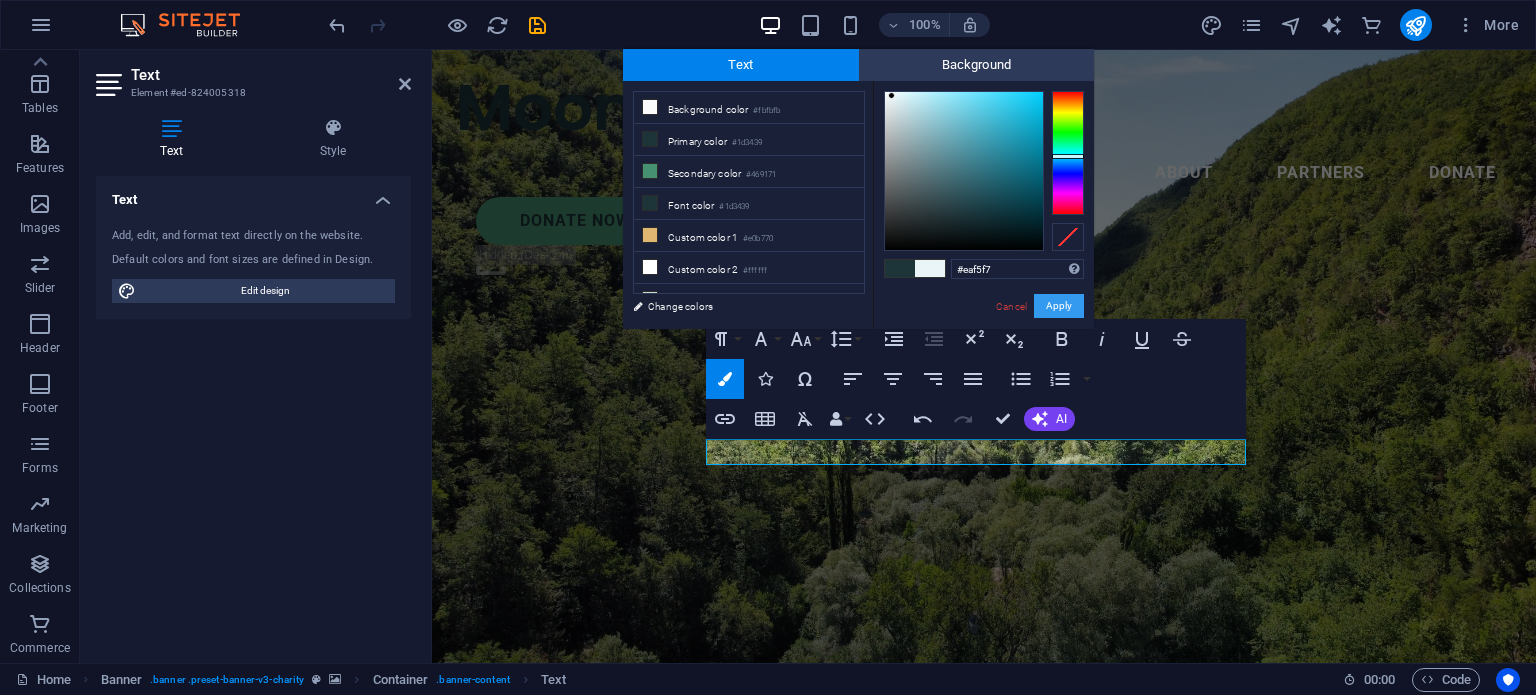 click on "Apply" at bounding box center [1059, 306] 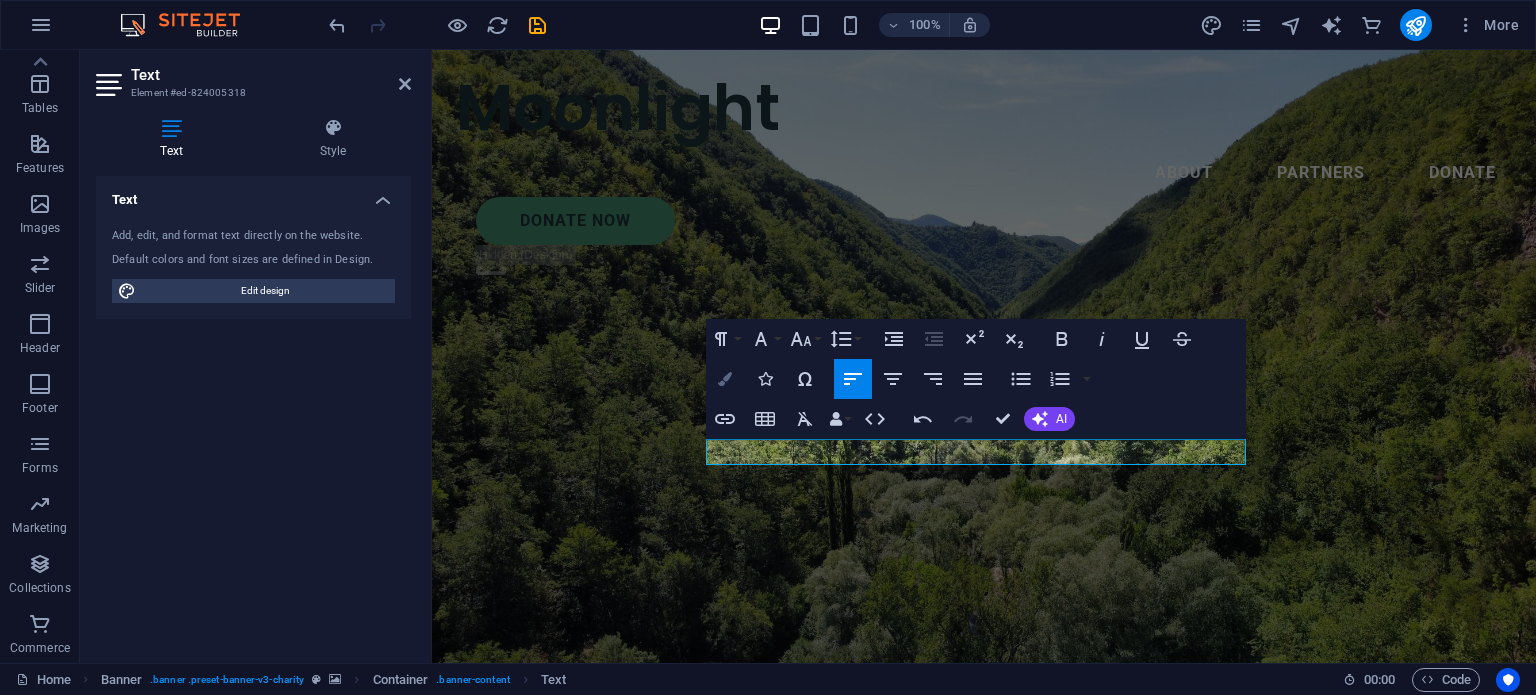 click on "Colors" at bounding box center [725, 379] 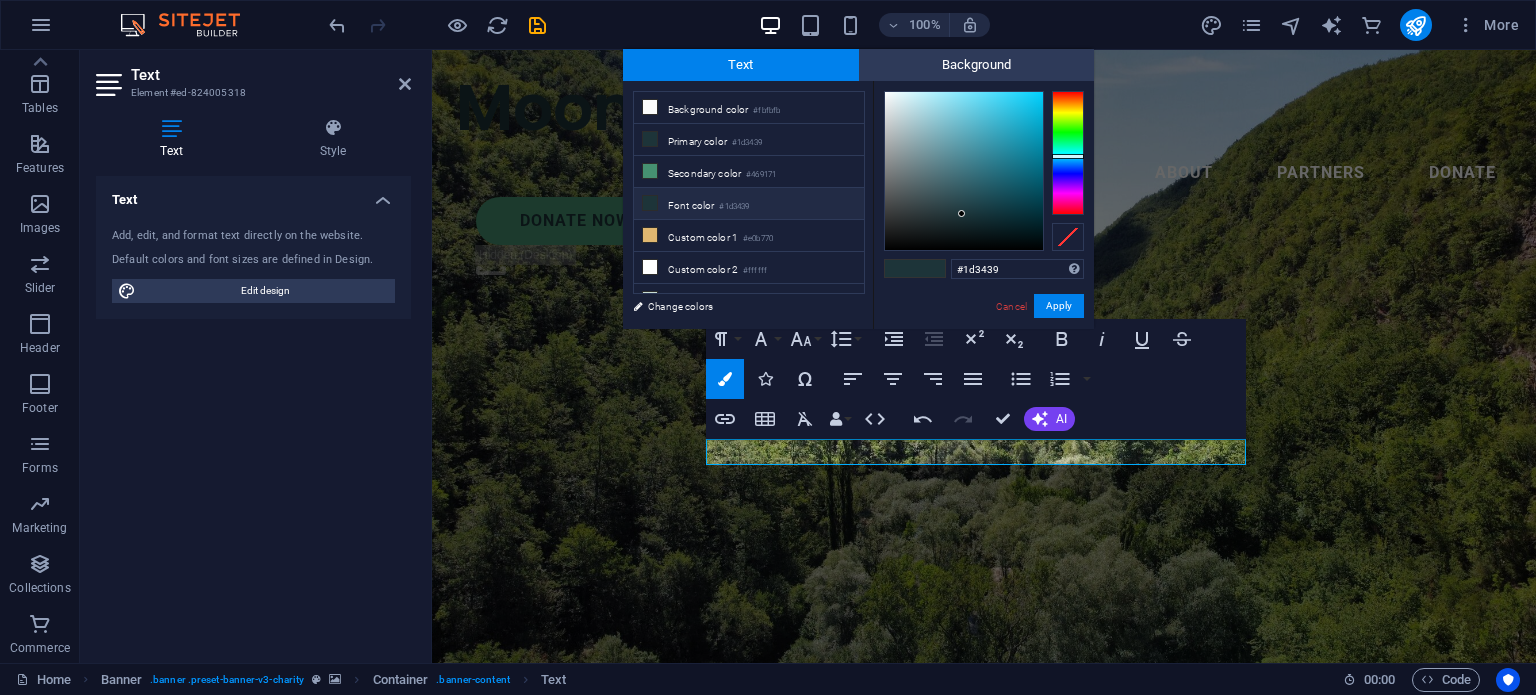 click on "#1d3439" at bounding box center (734, 207) 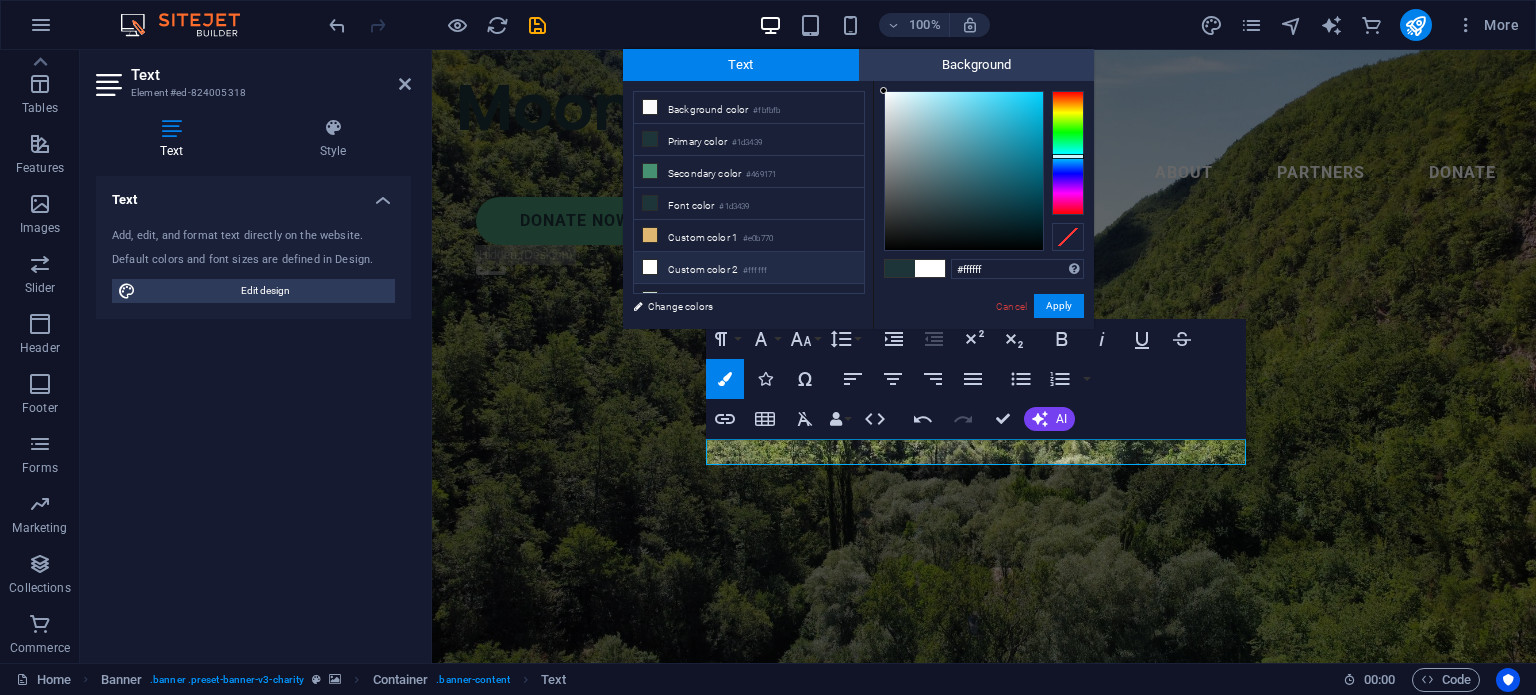 drag, startPoint x: 960, startPoint y: 217, endPoint x: 858, endPoint y: 44, distance: 200.83078 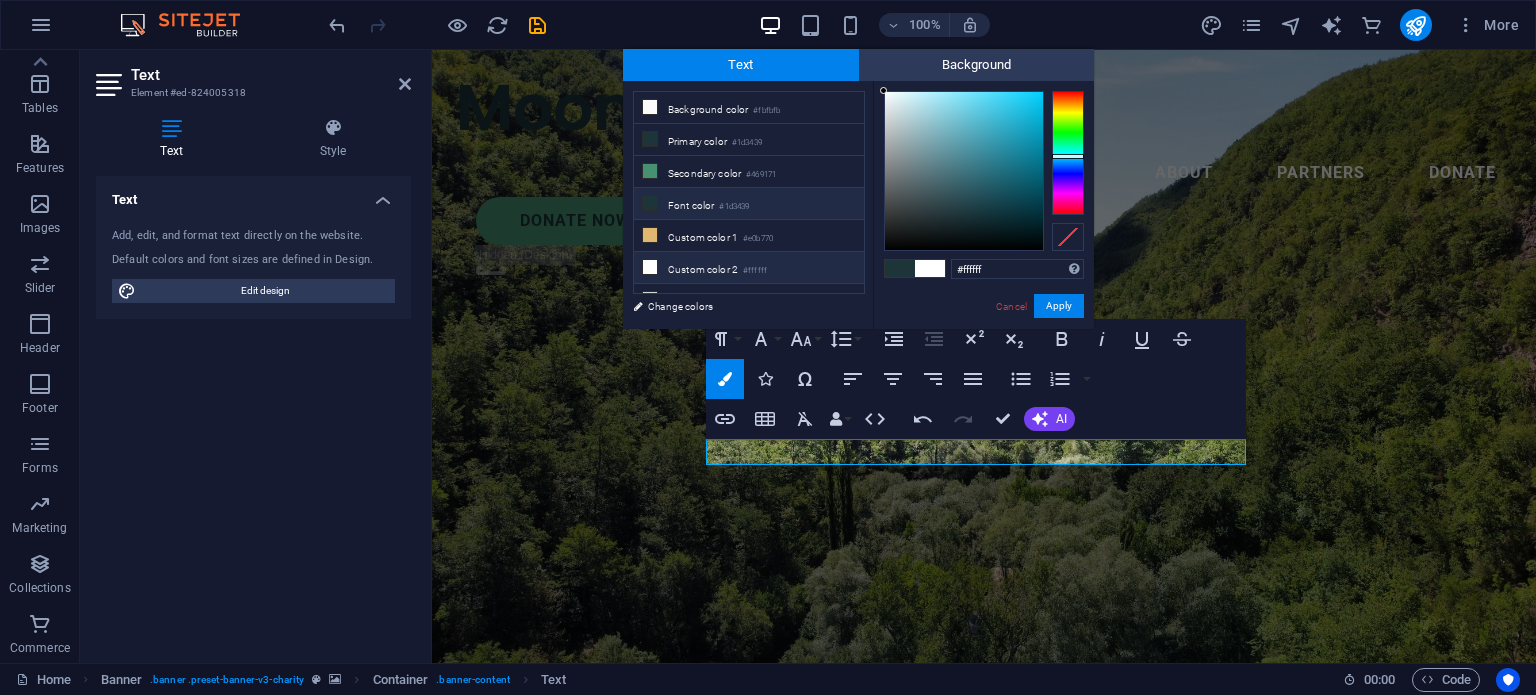 click on "Font color
#1d3439" at bounding box center [749, 204] 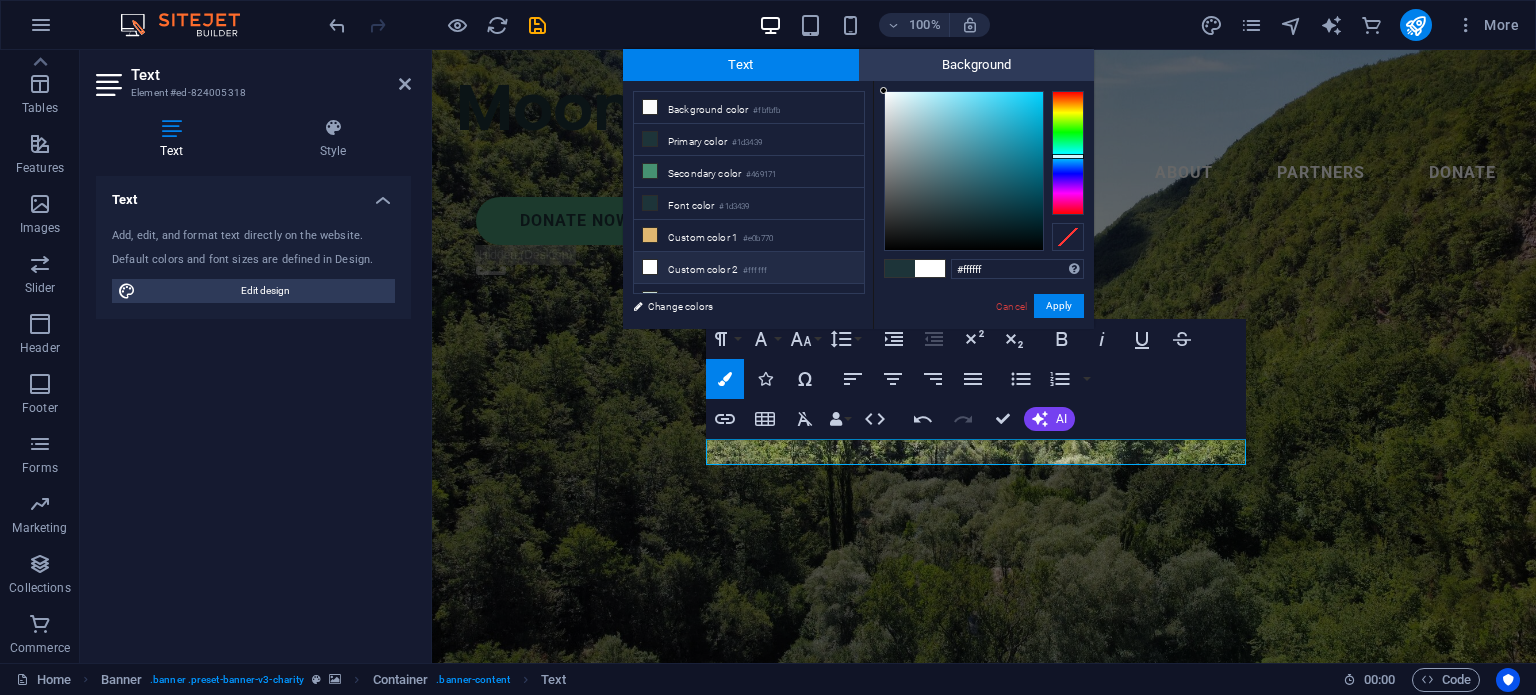 drag, startPoint x: 944, startPoint y: 181, endPoint x: 816, endPoint y: -9, distance: 229.09387 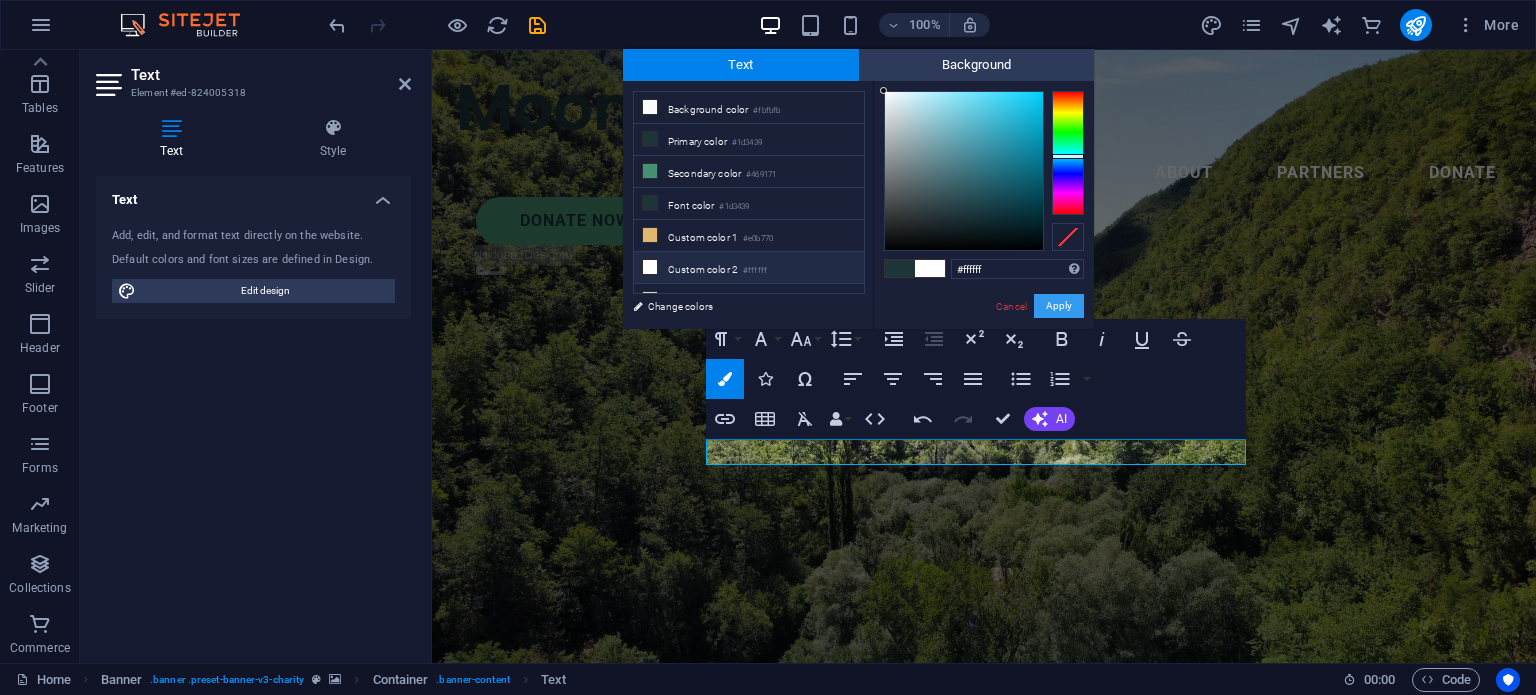 click on "Apply" at bounding box center (1059, 306) 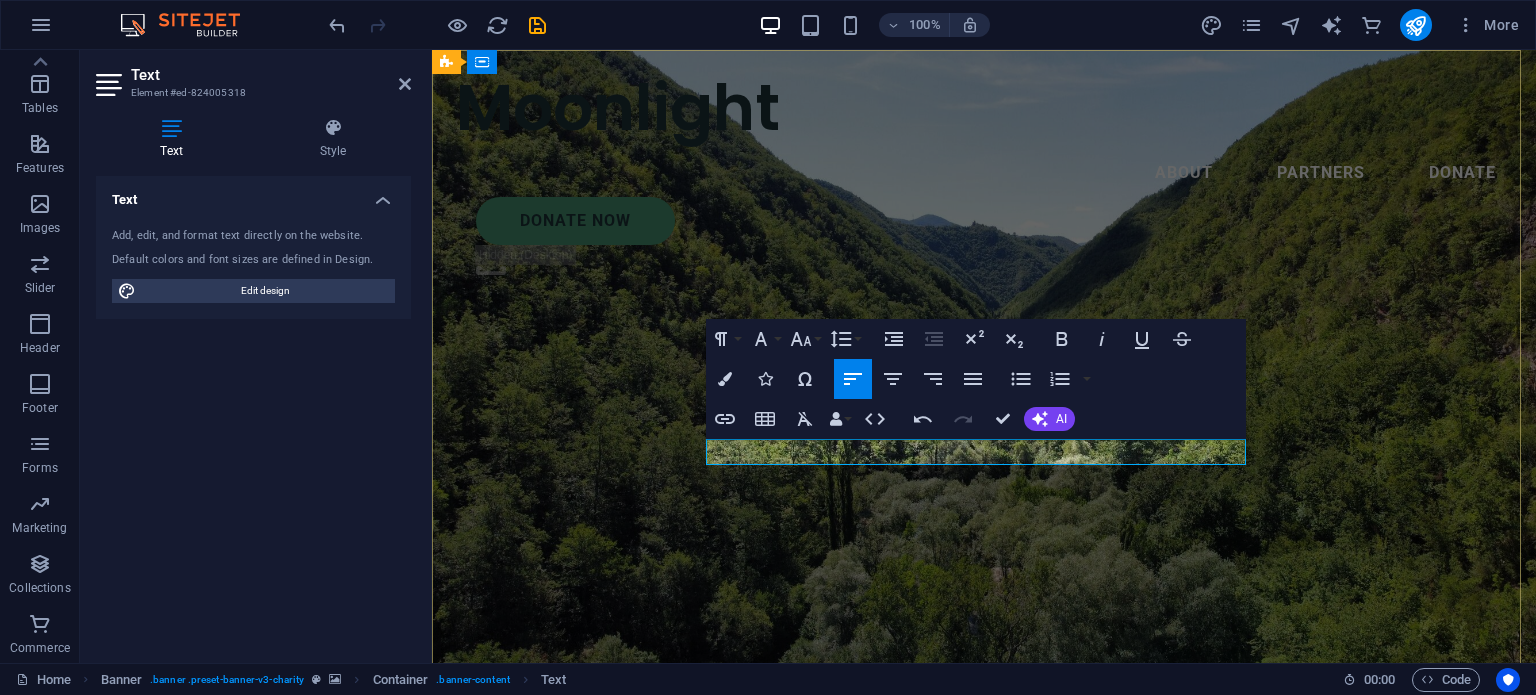 click on "​ ​" at bounding box center (984, 947) 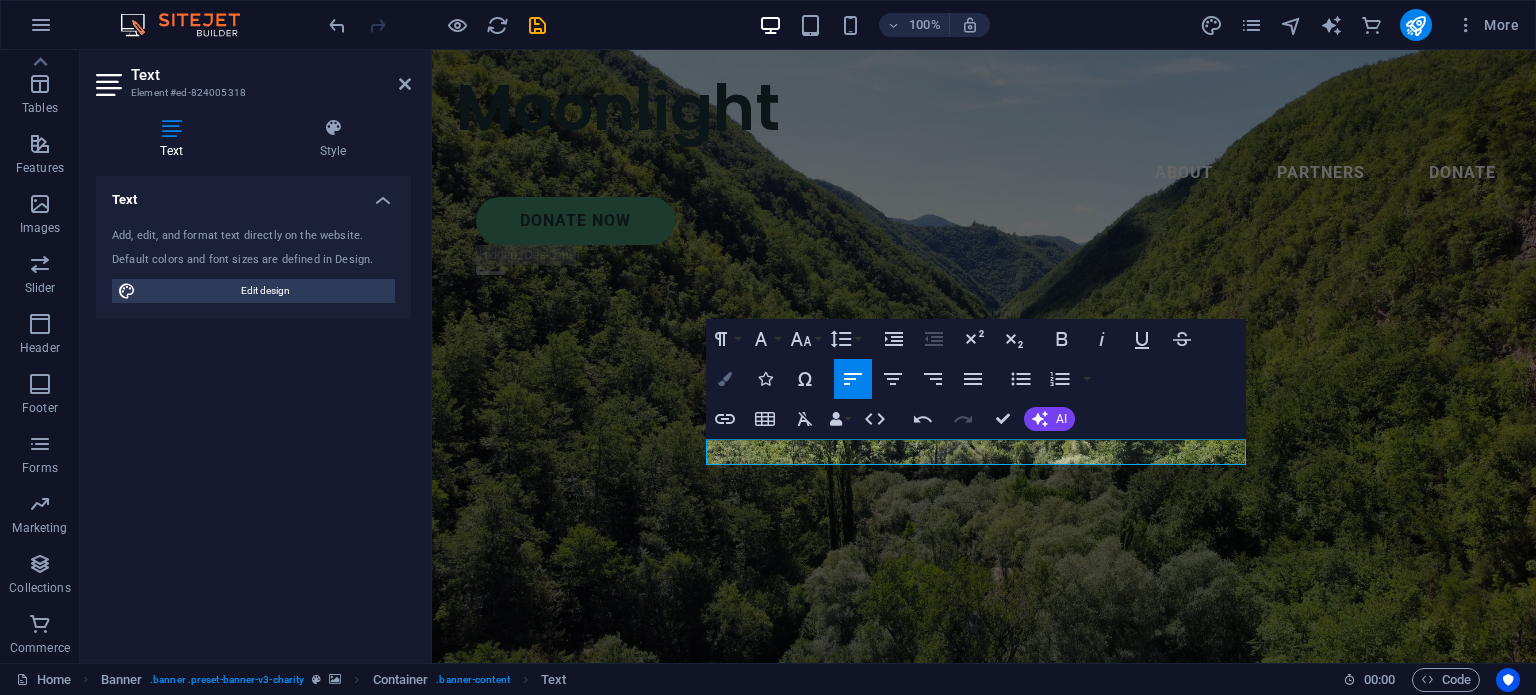 click at bounding box center (725, 379) 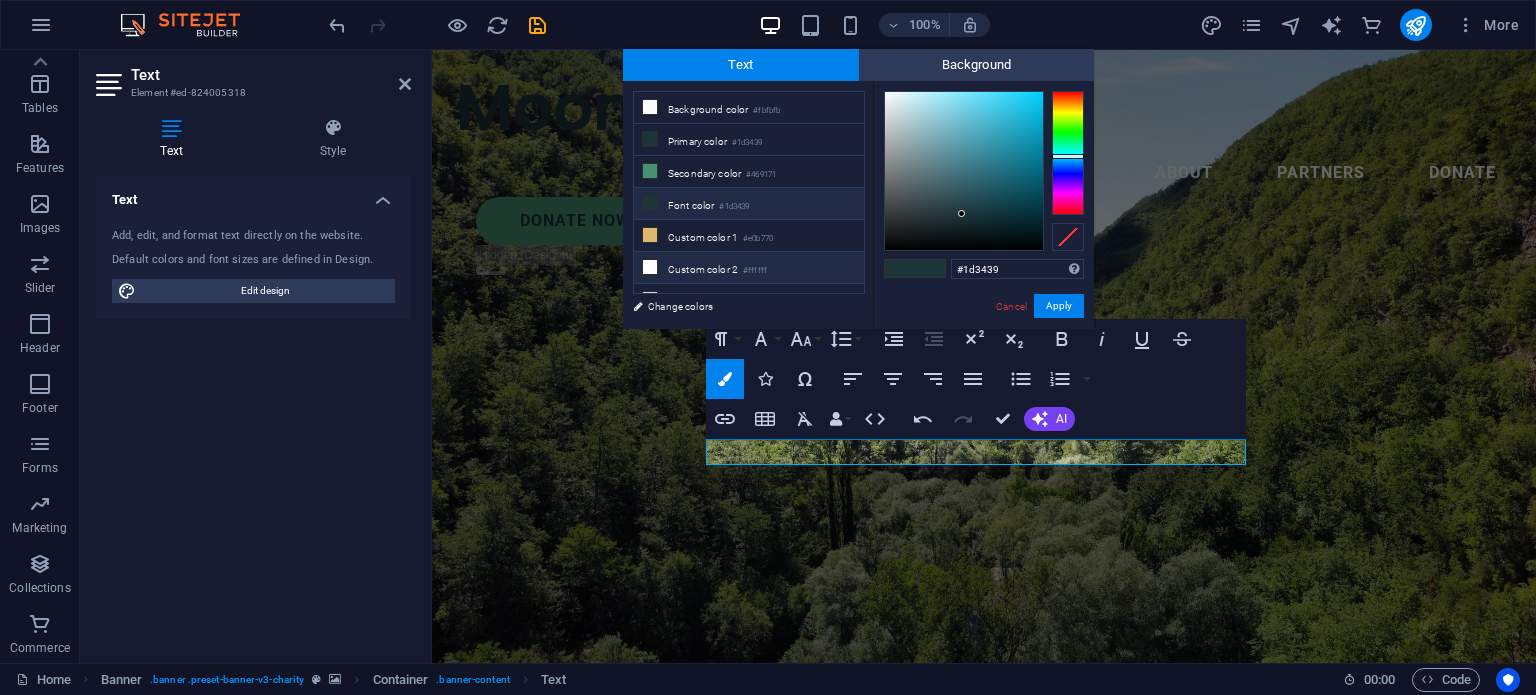 click on "#1d3439" at bounding box center [734, 207] 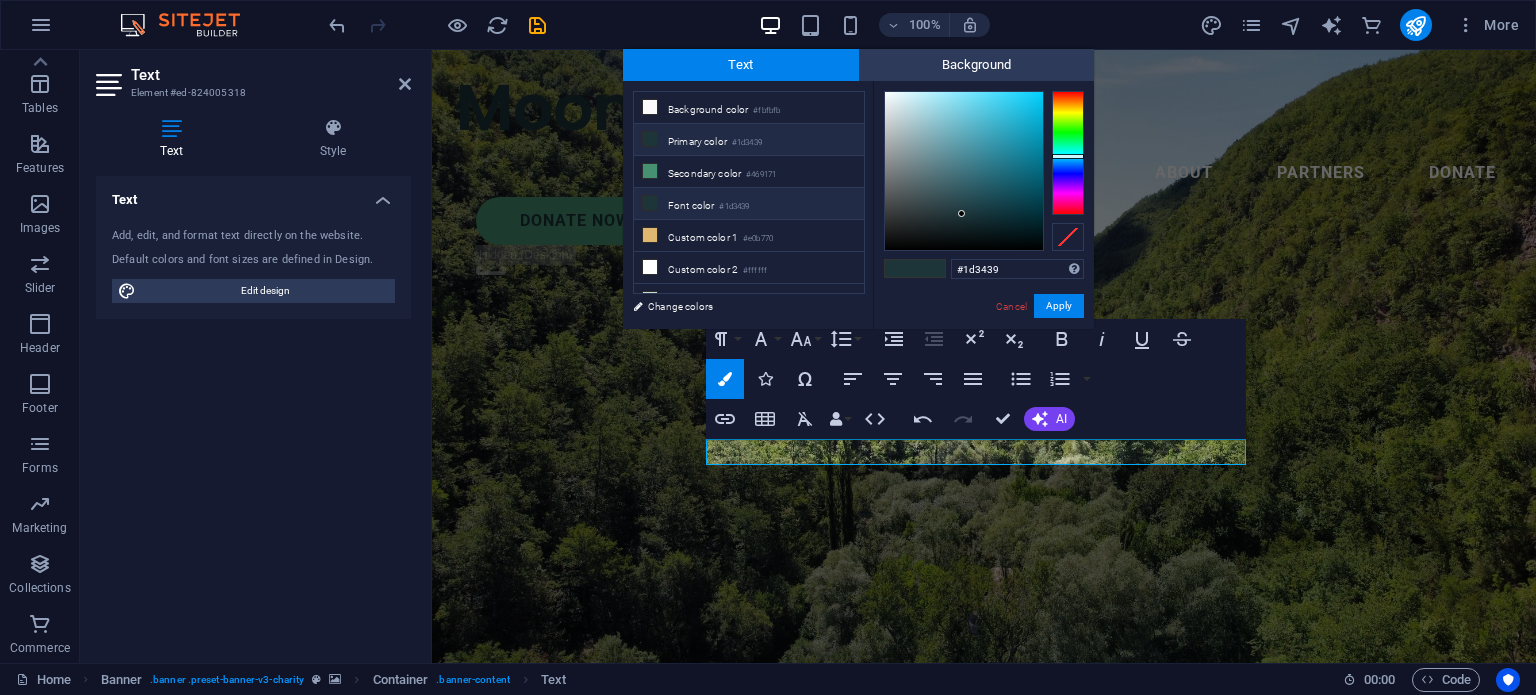 click on "Font color
#1d3439" at bounding box center [749, 204] 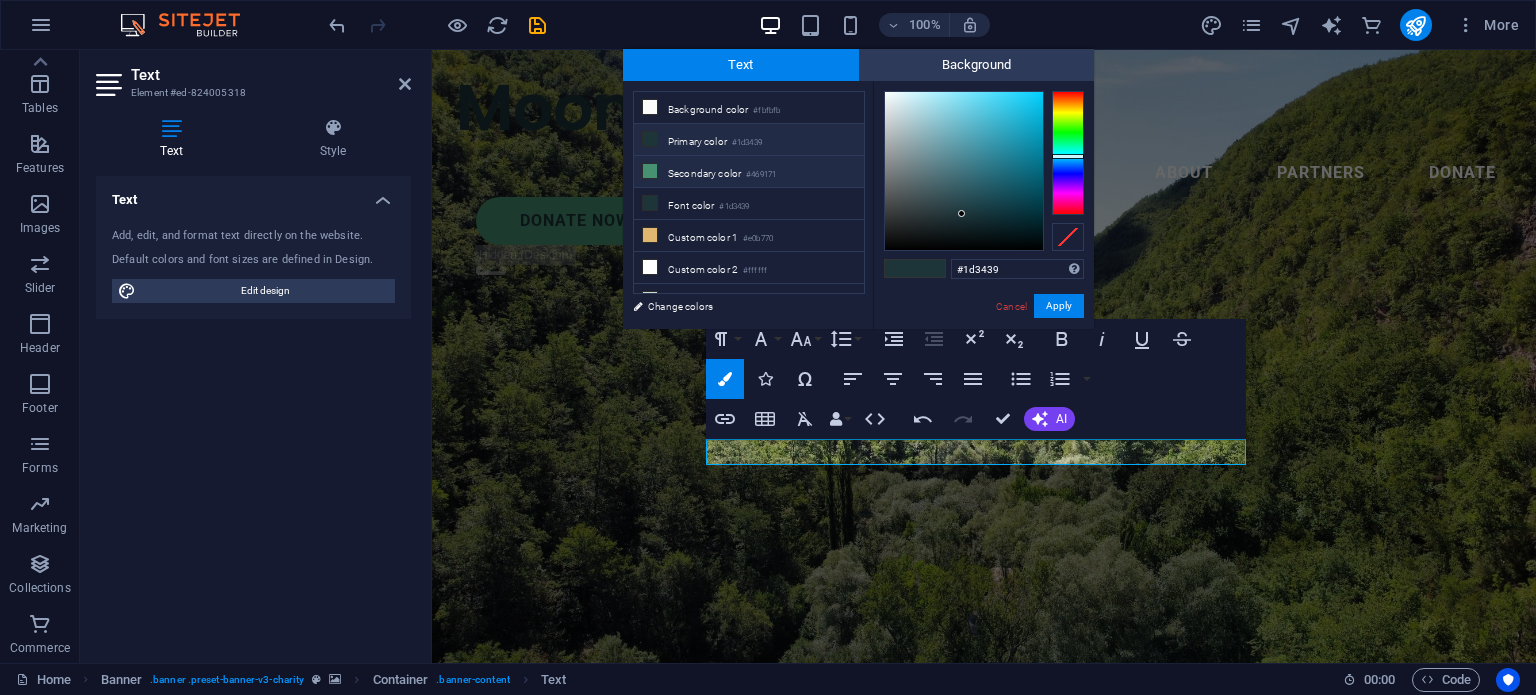 click on "Secondary color
#469171" at bounding box center [749, 172] 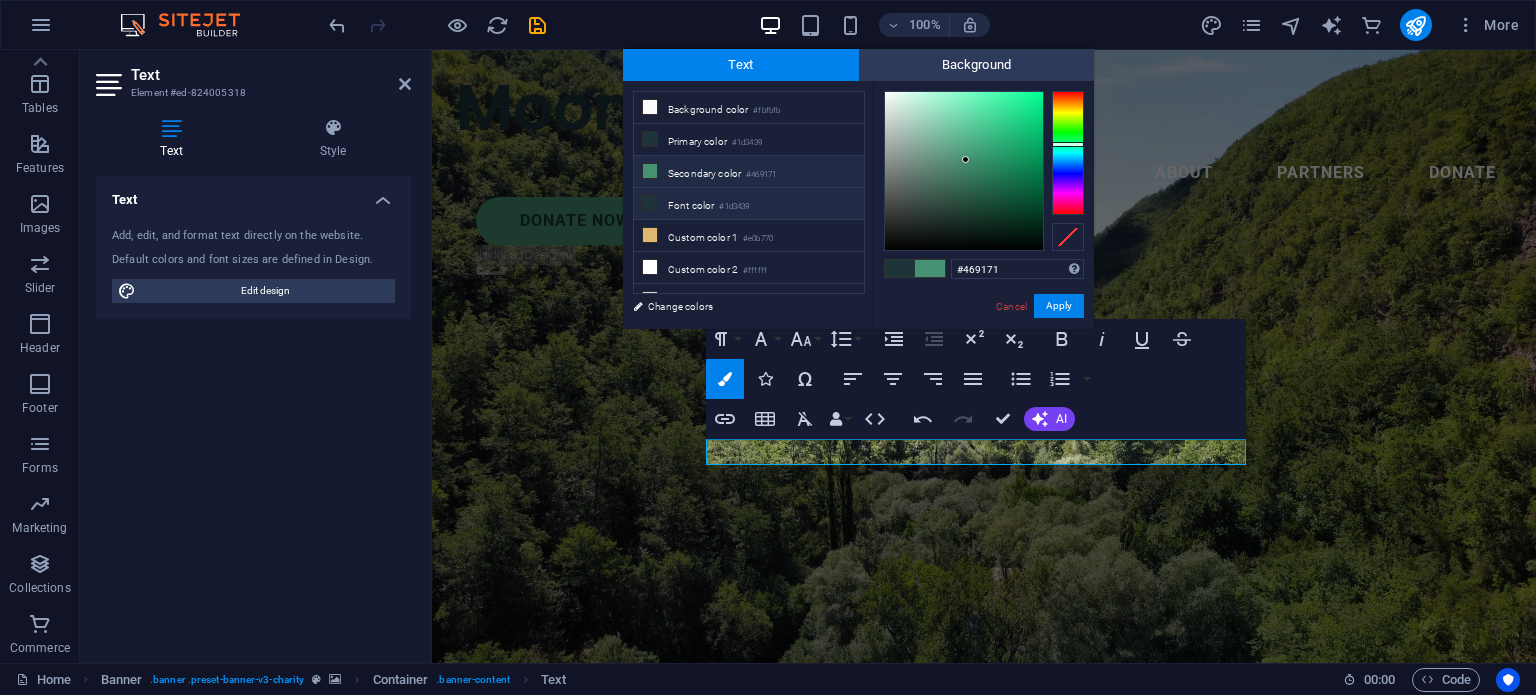 click on "Font color
#1d3439" at bounding box center [749, 204] 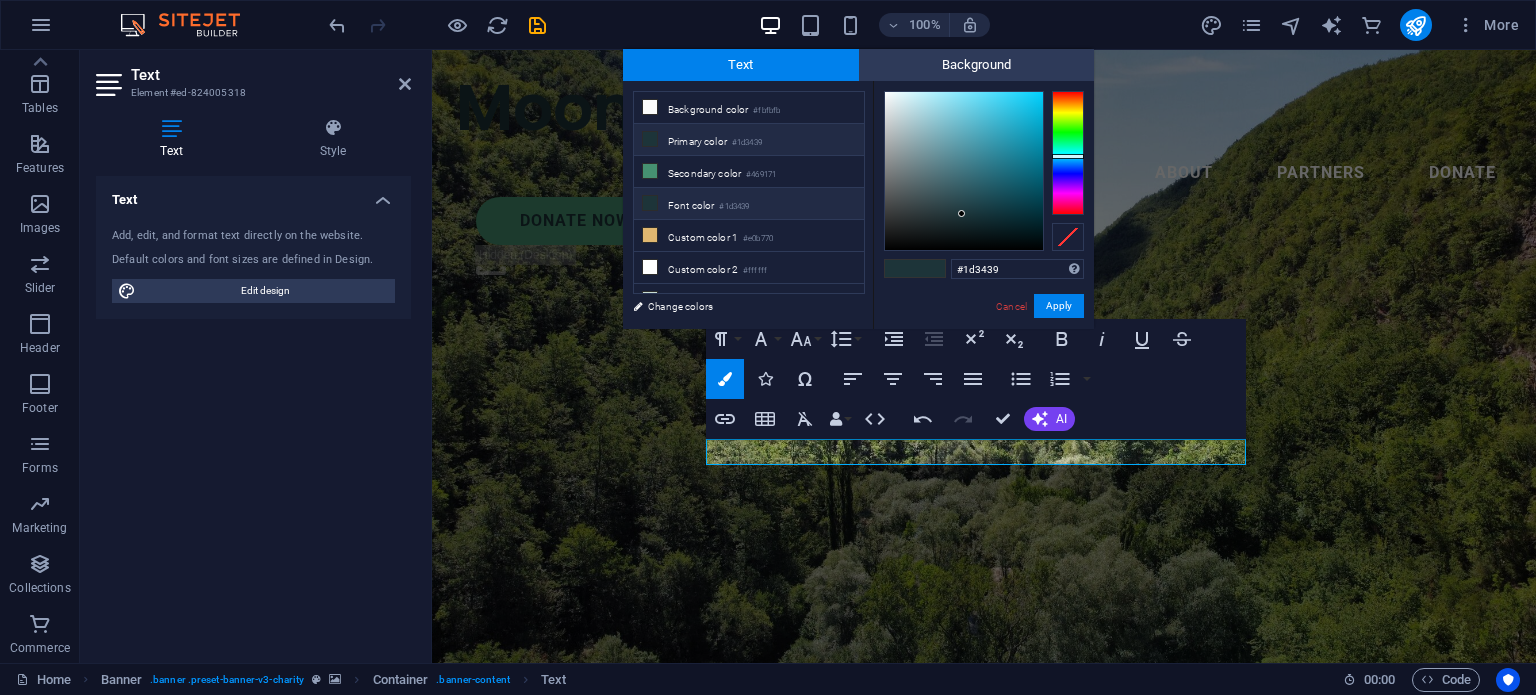 click on "Font color
#1d3439" at bounding box center (749, 204) 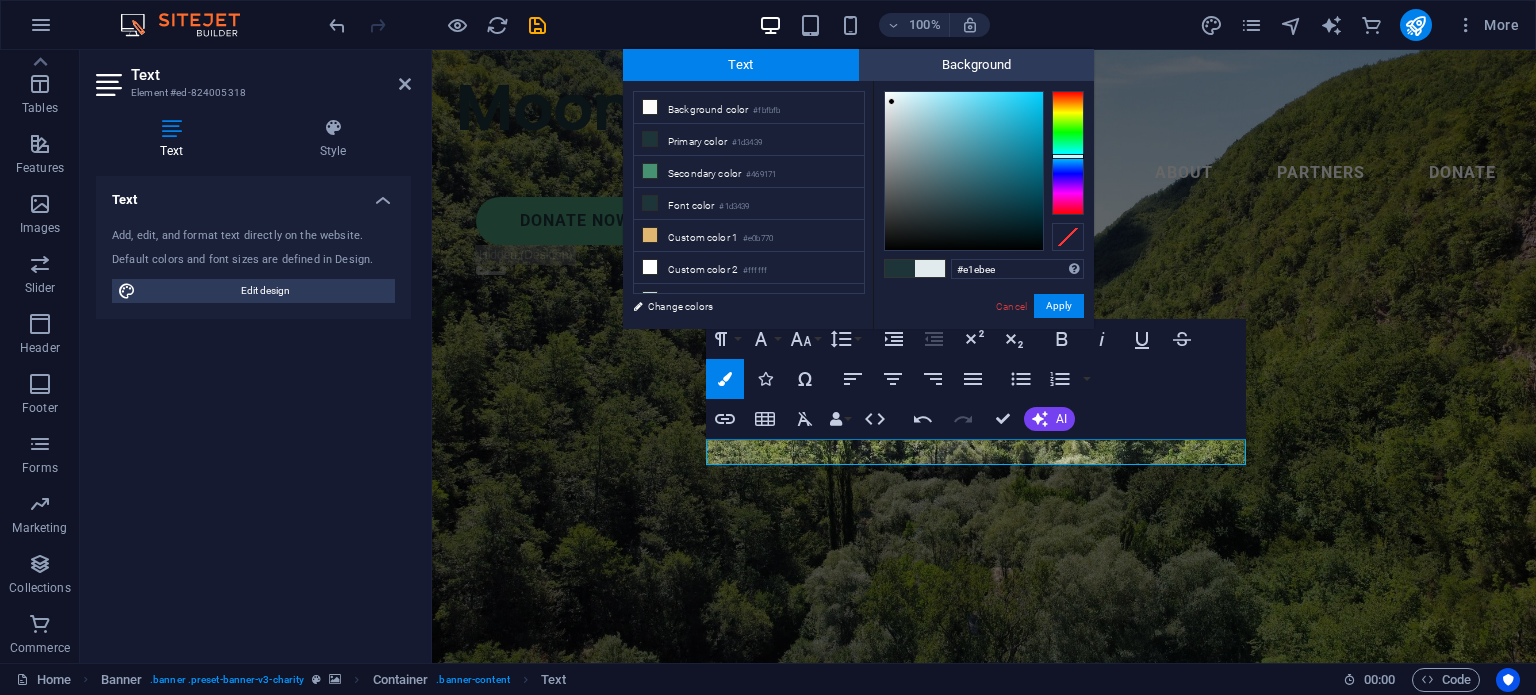 drag, startPoint x: 944, startPoint y: 197, endPoint x: 892, endPoint y: 102, distance: 108.30051 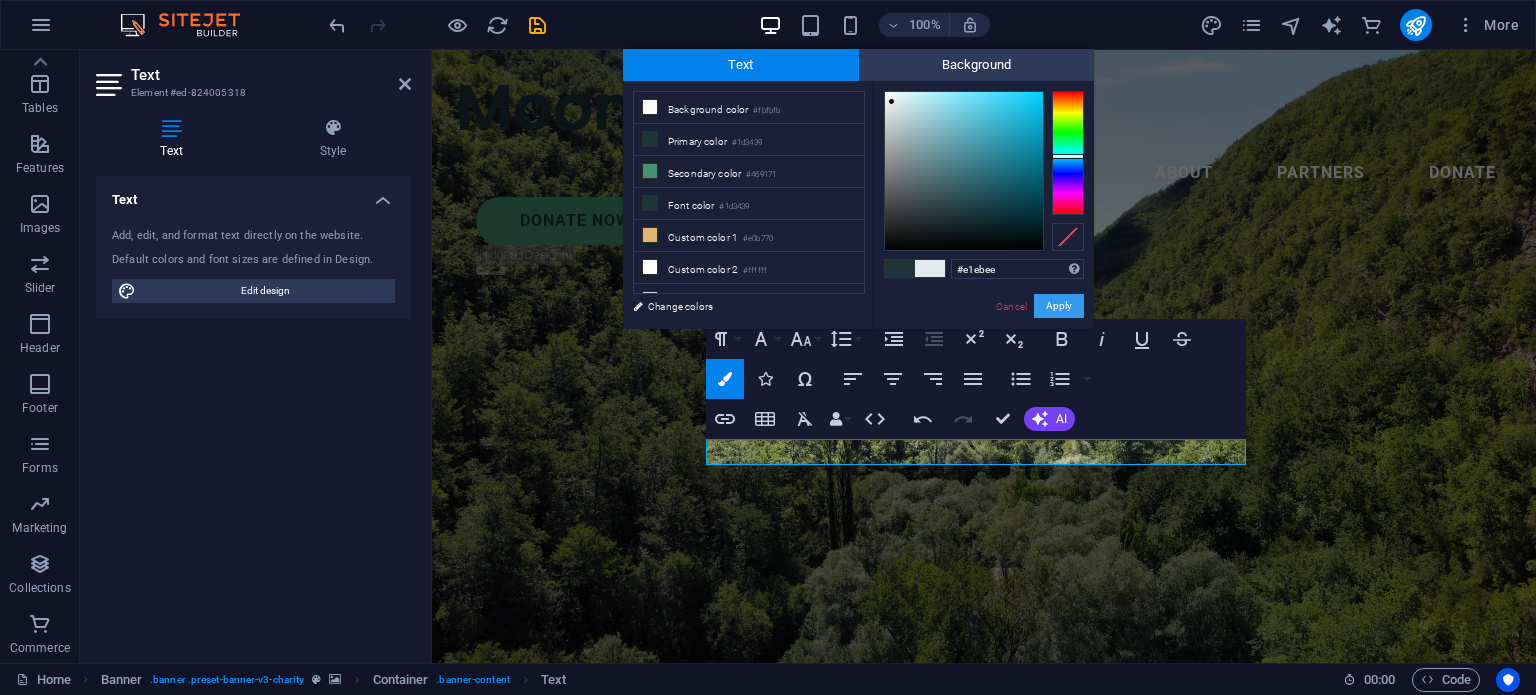 click on "Apply" at bounding box center [1059, 306] 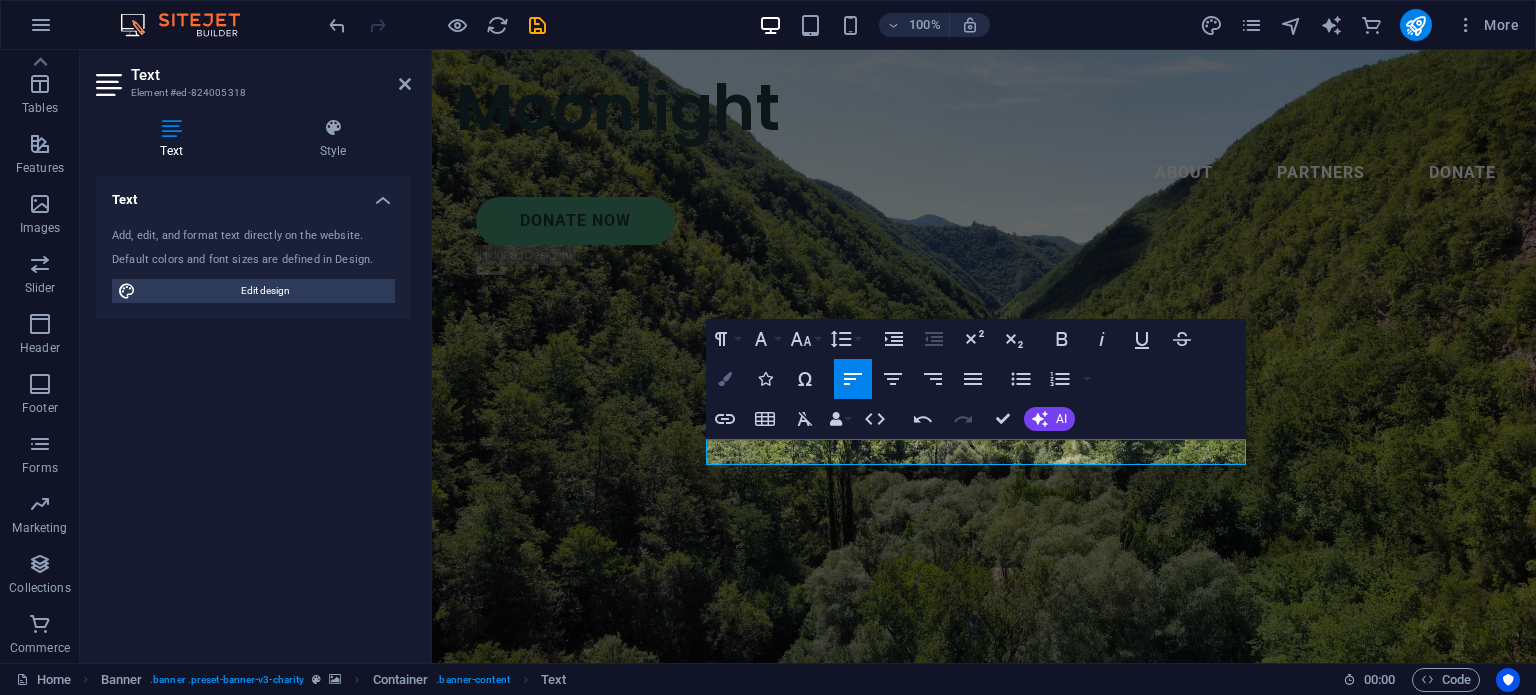 click at bounding box center (725, 379) 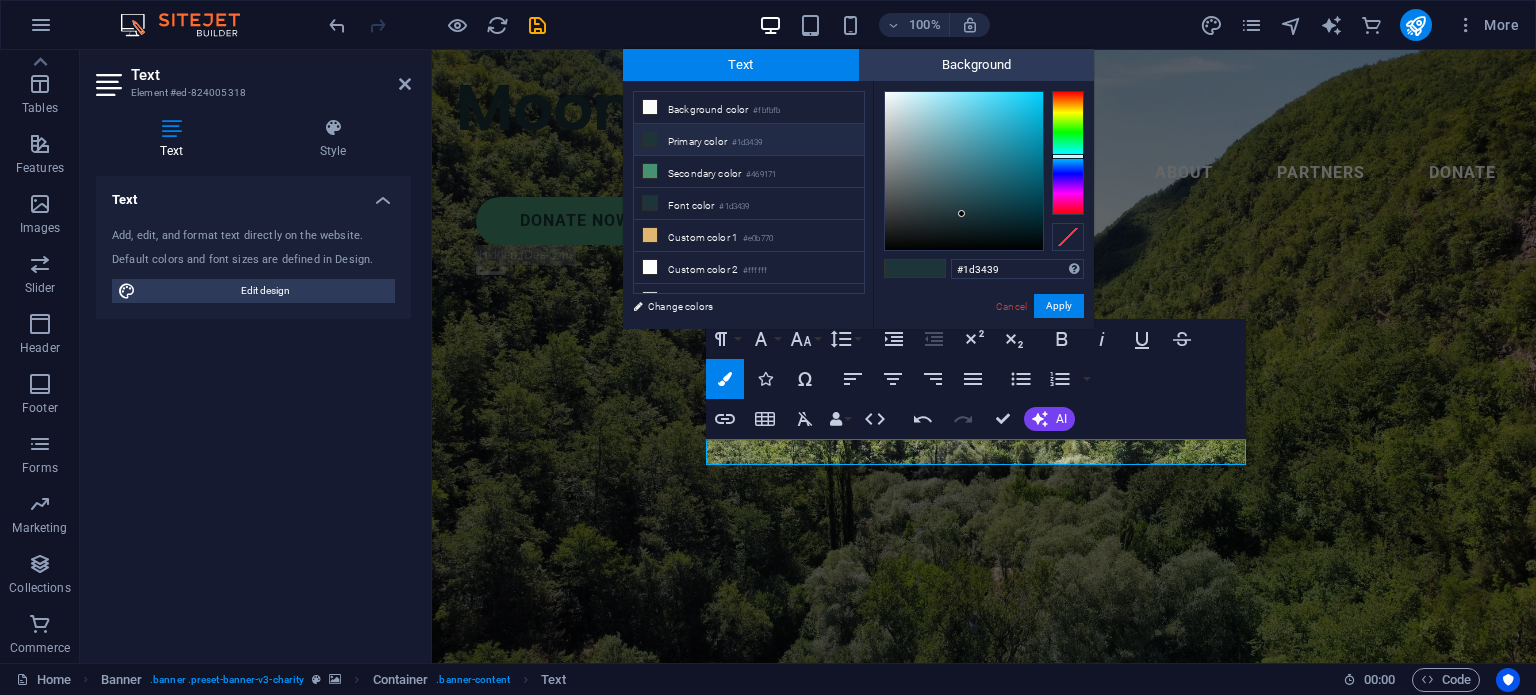 click on "Primary color
#1d3439" at bounding box center [749, 140] 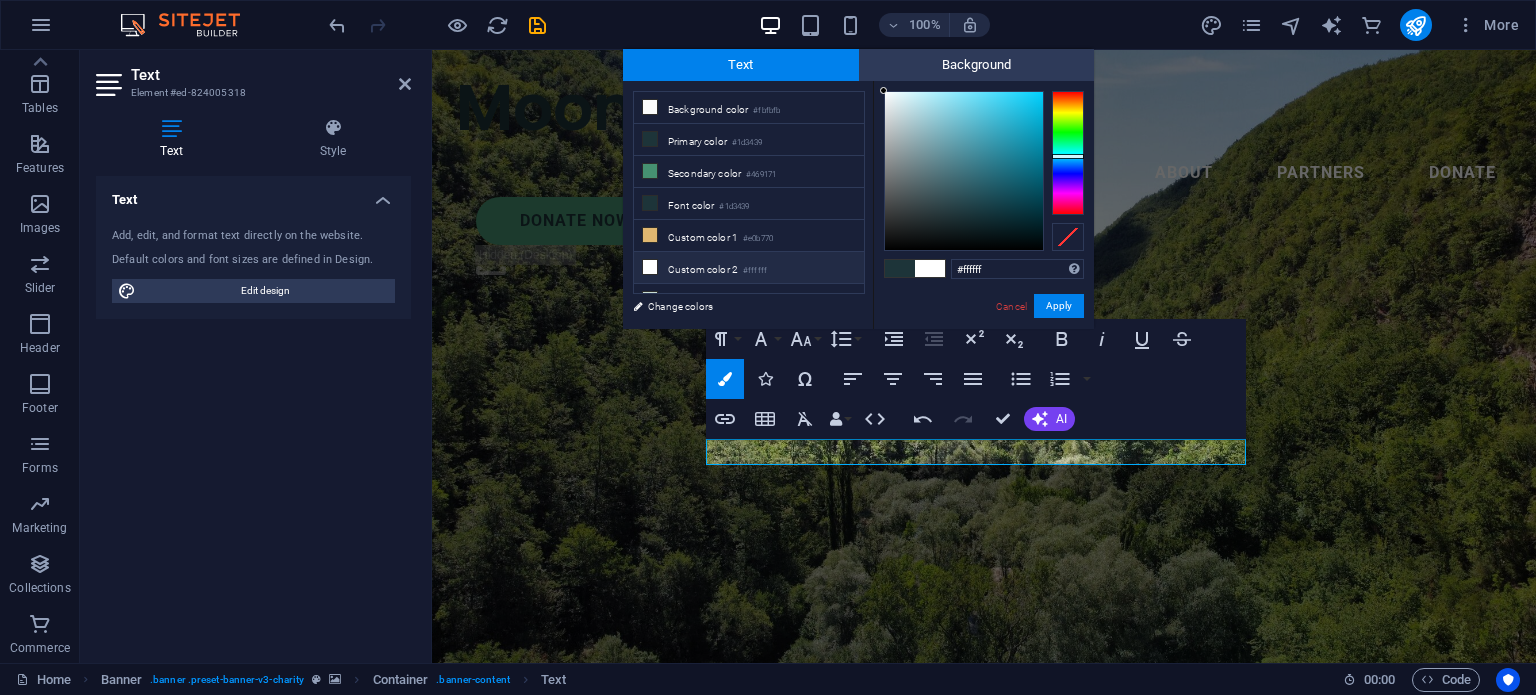 drag, startPoint x: 970, startPoint y: 215, endPoint x: 834, endPoint y: 70, distance: 198.79889 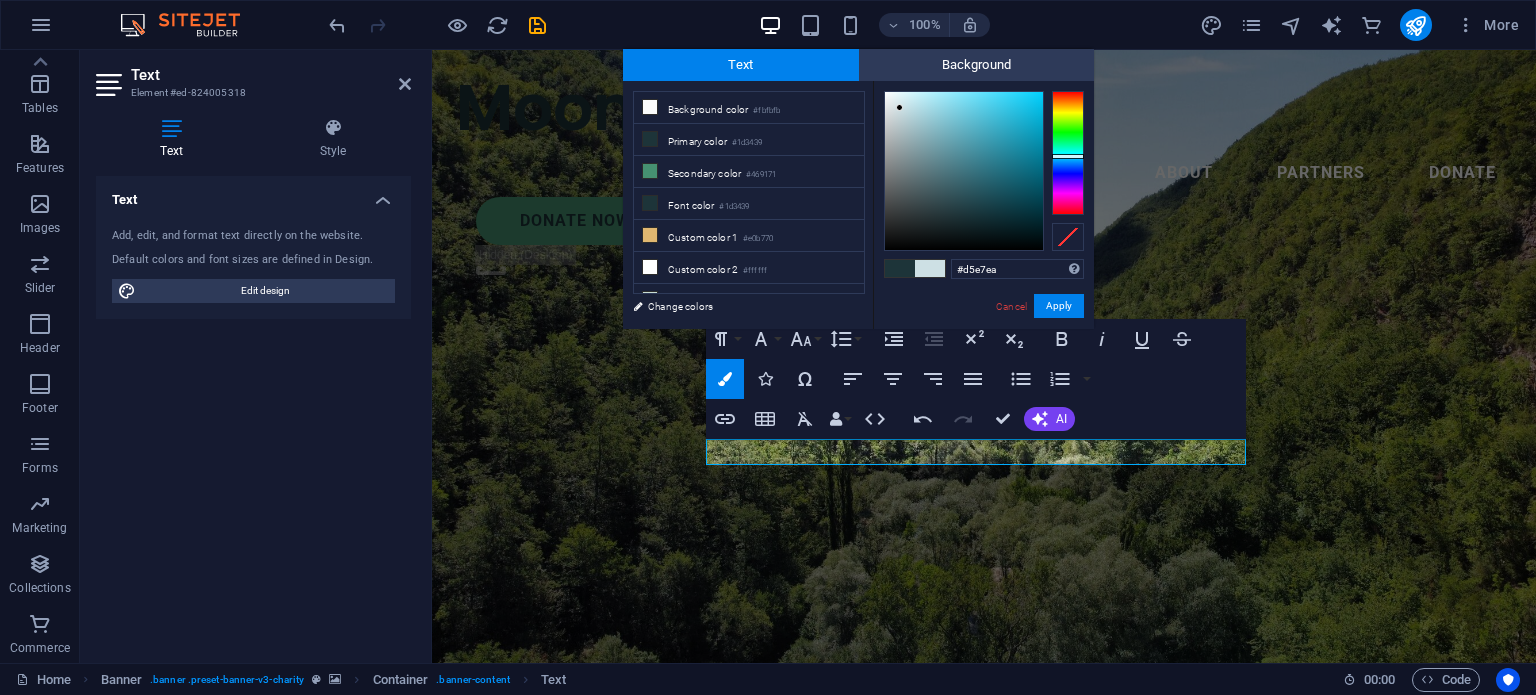 type on "#d7e7ea" 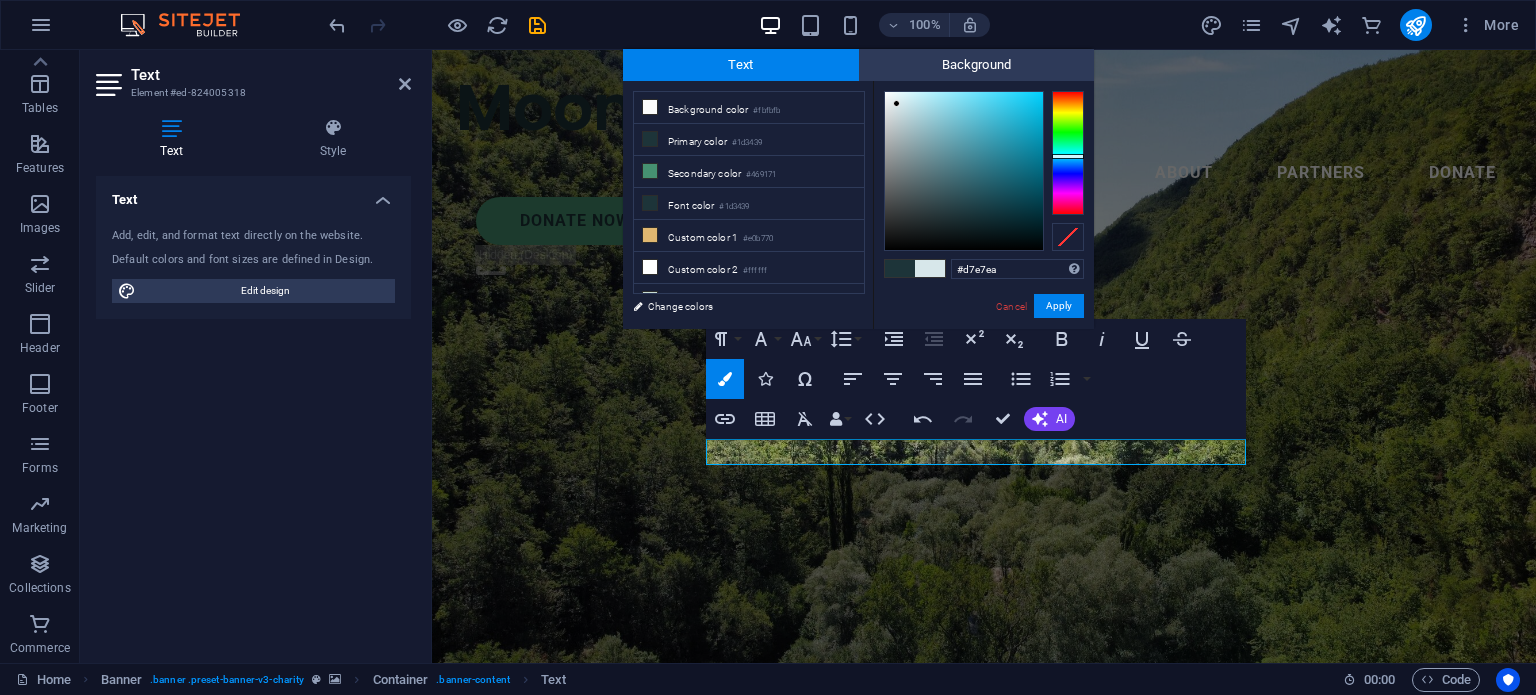 click at bounding box center (896, 103) 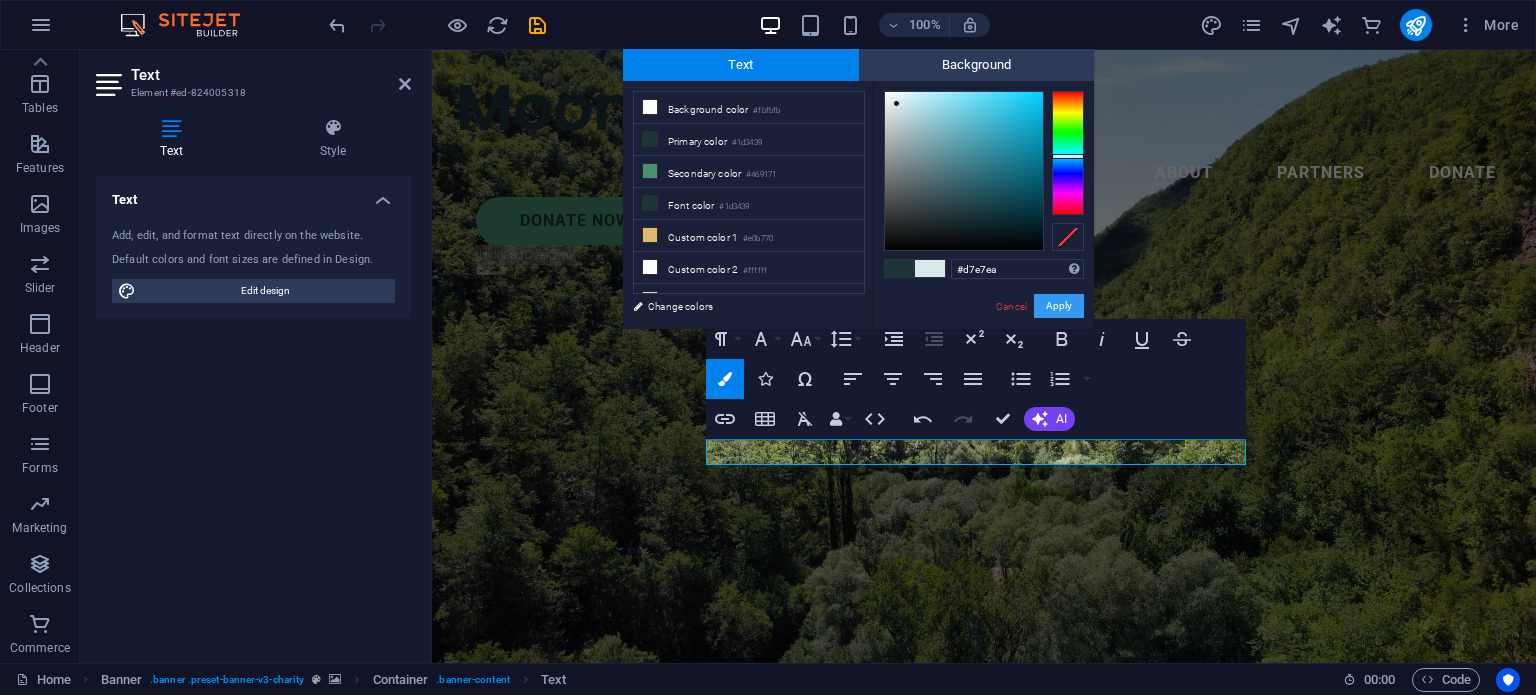 click on "Apply" at bounding box center (1059, 306) 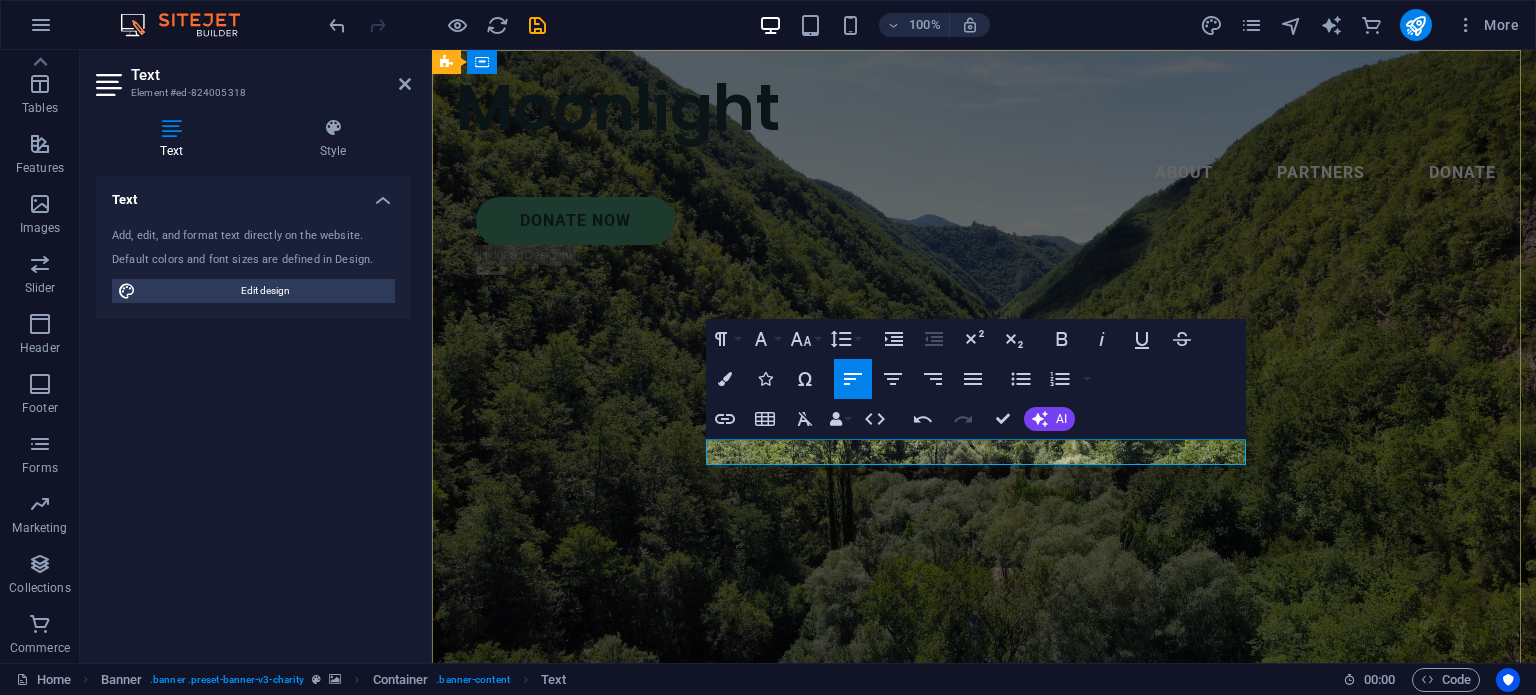 click on "​ ​" at bounding box center [984, 947] 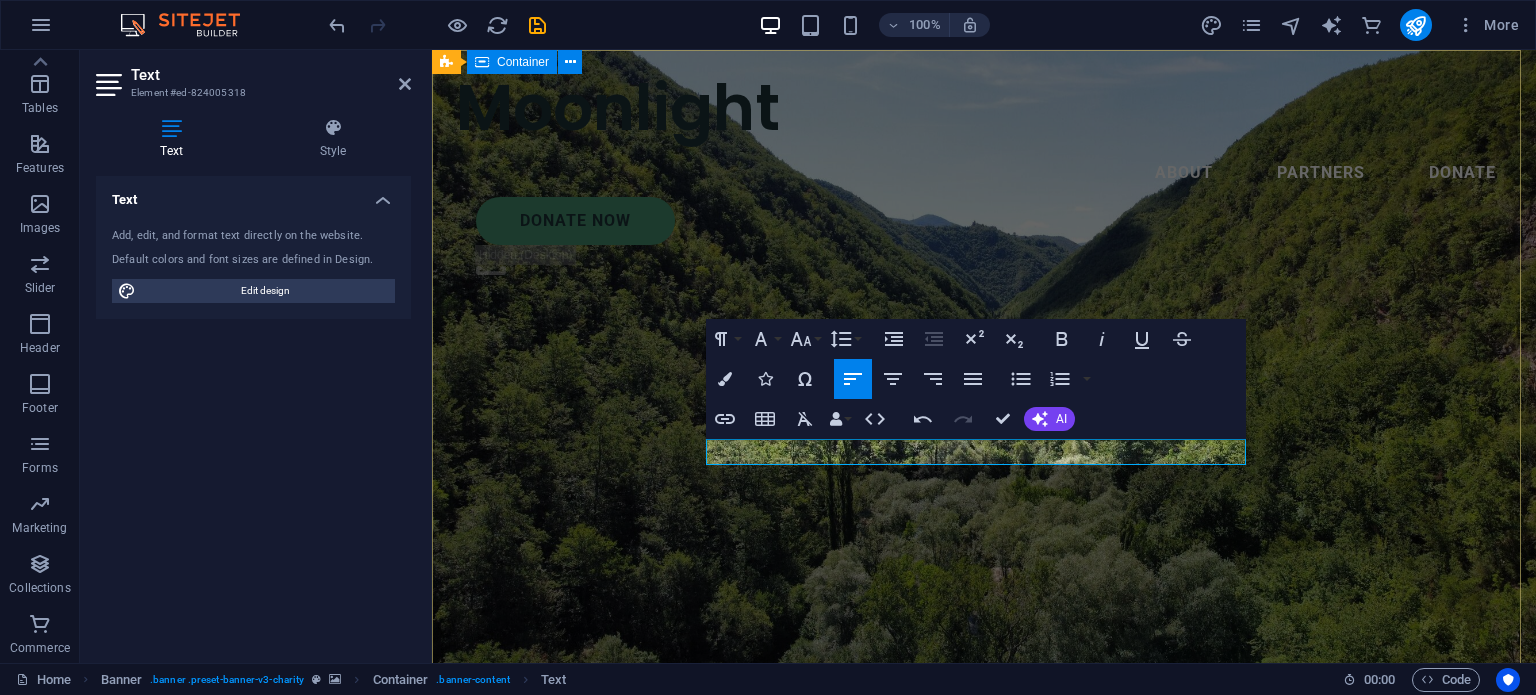 click on "Charity is the act of giving to those in need ​[GIVNIG]" at bounding box center (984, 852) 